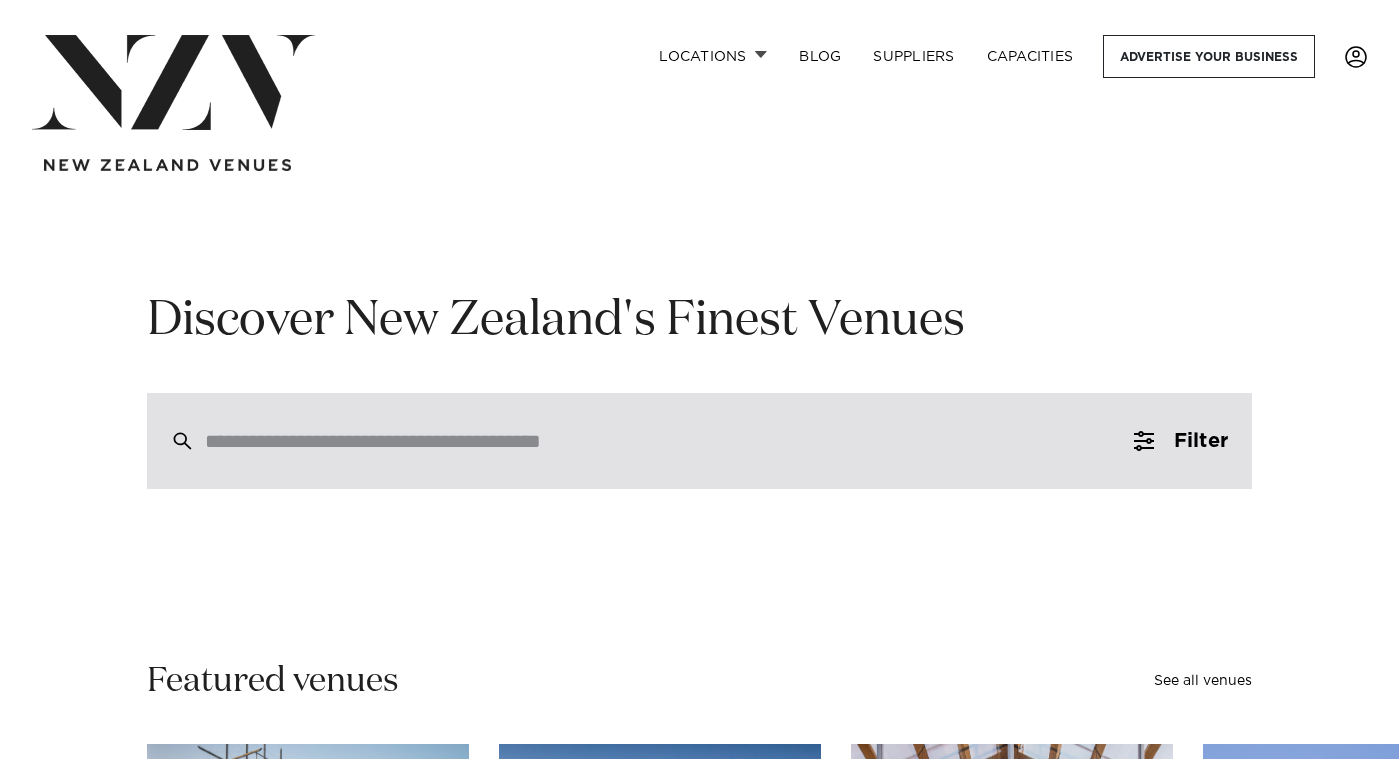scroll, scrollTop: 0, scrollLeft: 0, axis: both 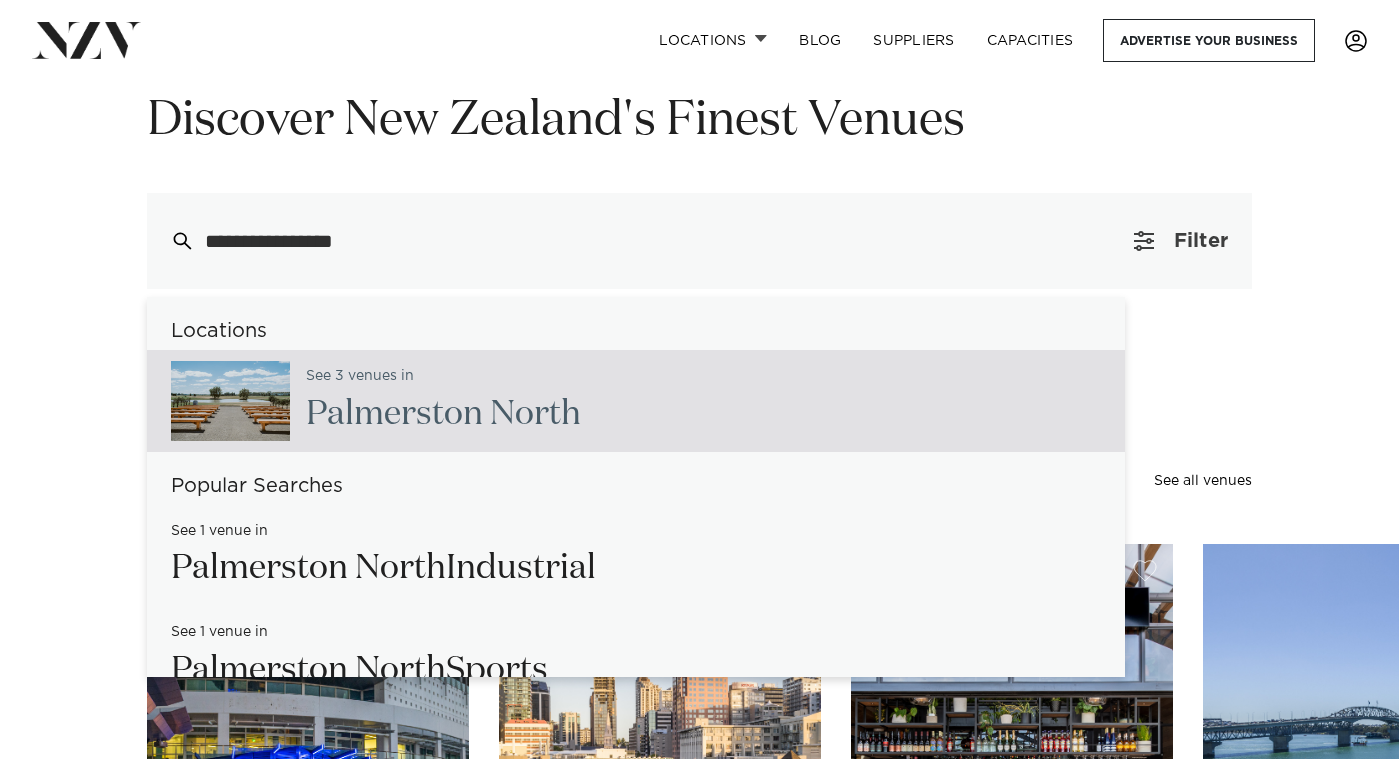 type on "**********" 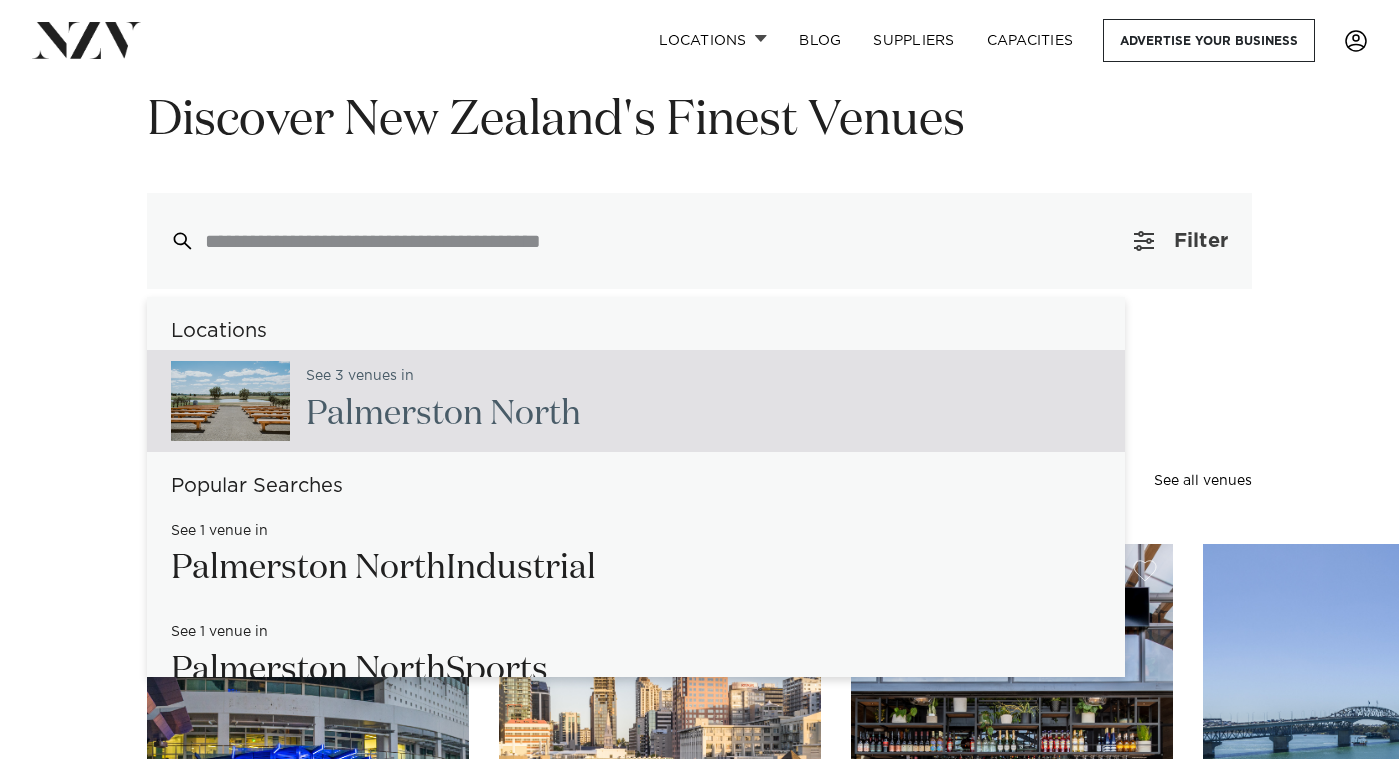 click on "Filter" at bounding box center [1201, 241] 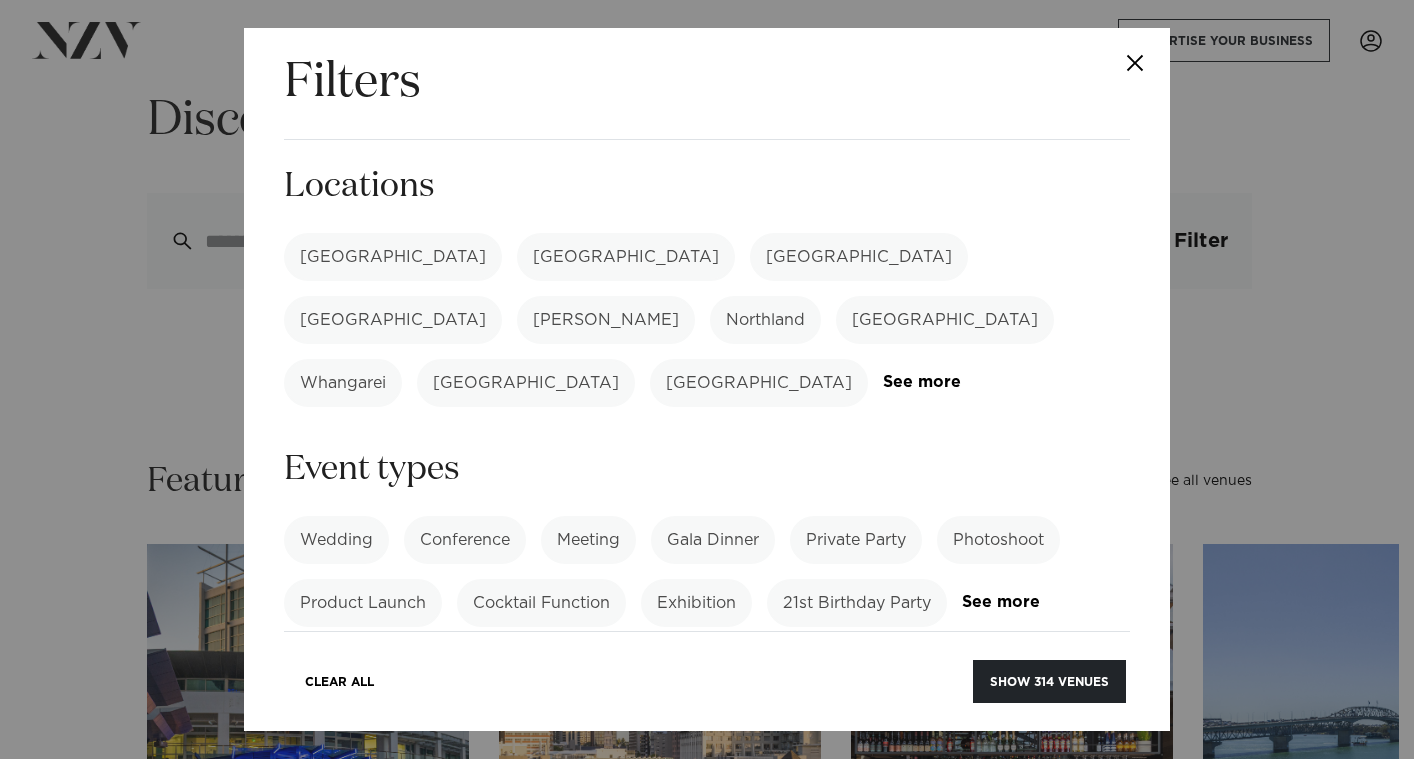 drag, startPoint x: 349, startPoint y: 536, endPoint x: 383, endPoint y: 528, distance: 34.928497 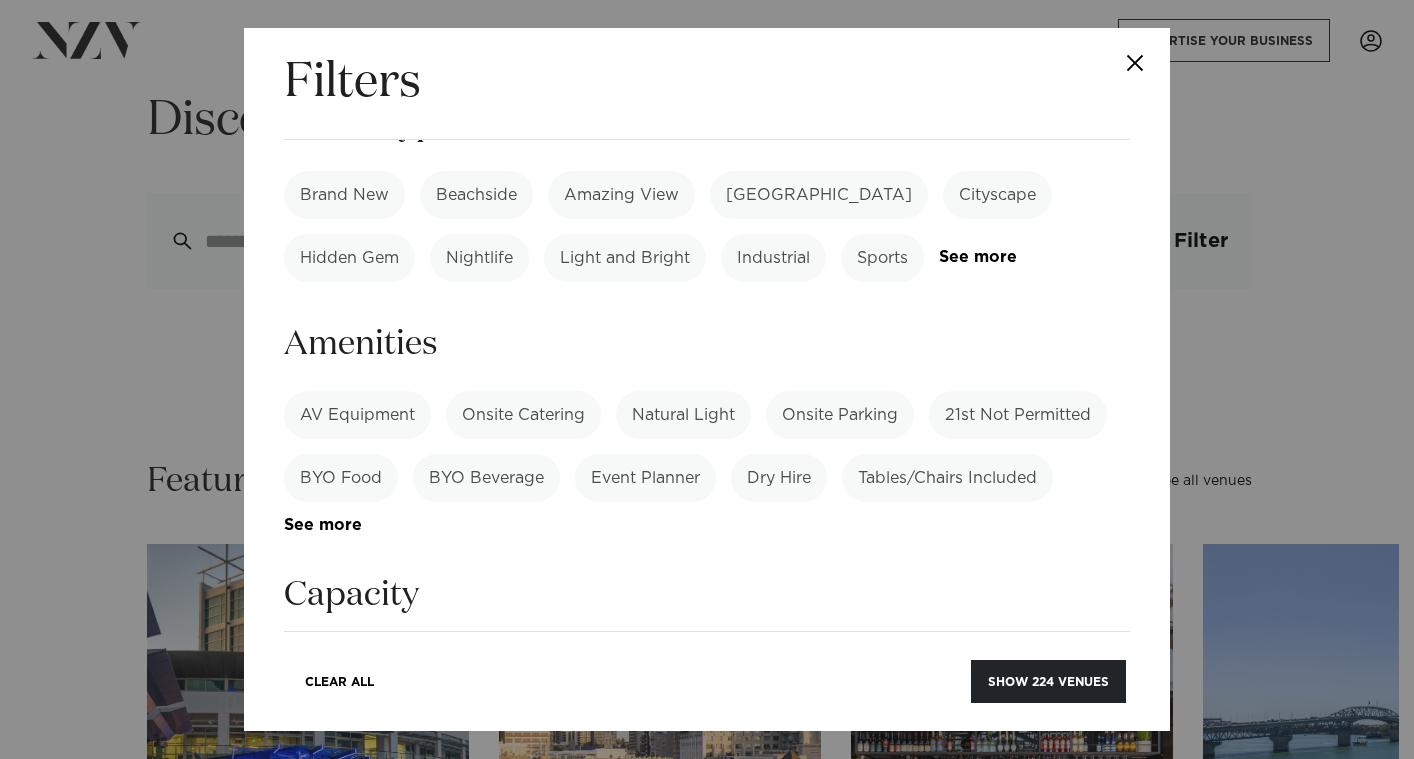 scroll, scrollTop: 600, scrollLeft: 0, axis: vertical 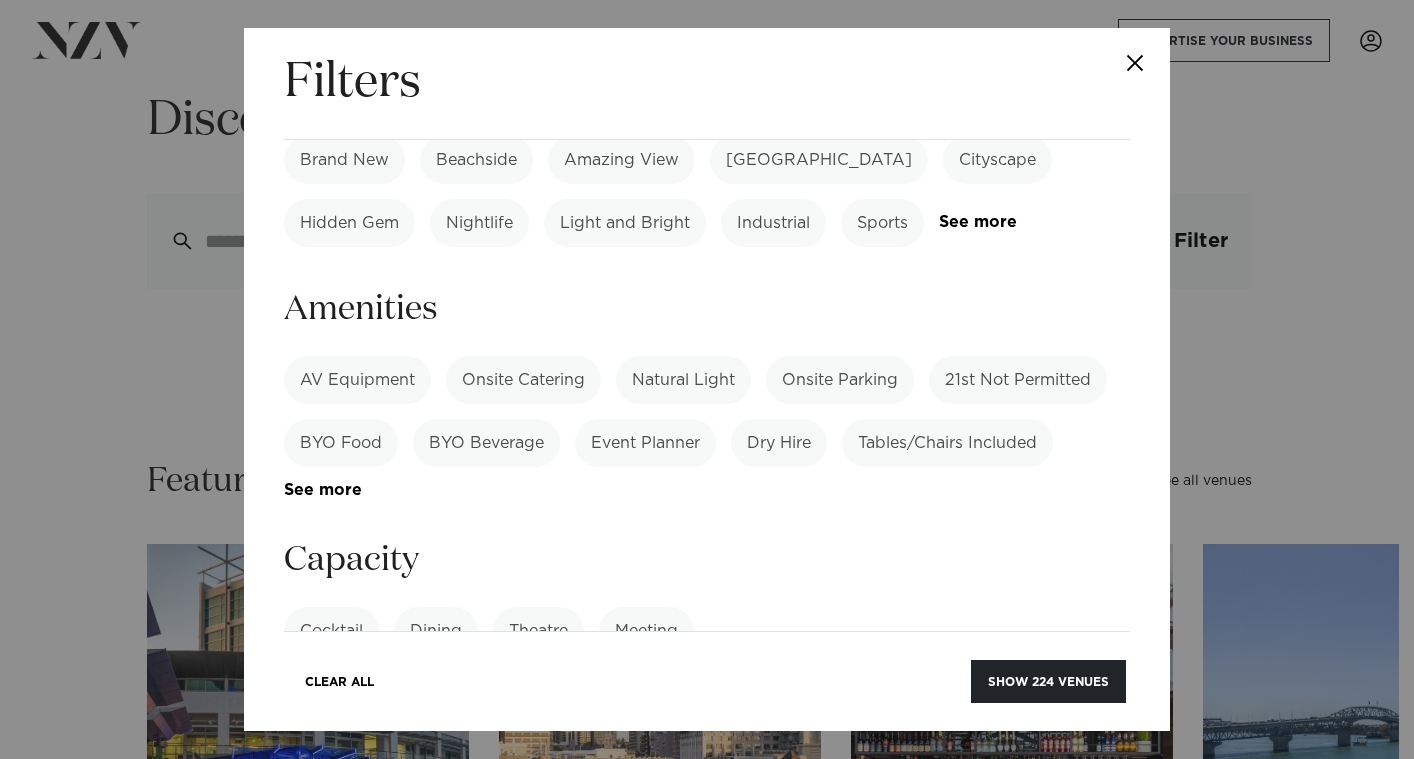 drag, startPoint x: 371, startPoint y: 341, endPoint x: 702, endPoint y: 358, distance: 331.43628 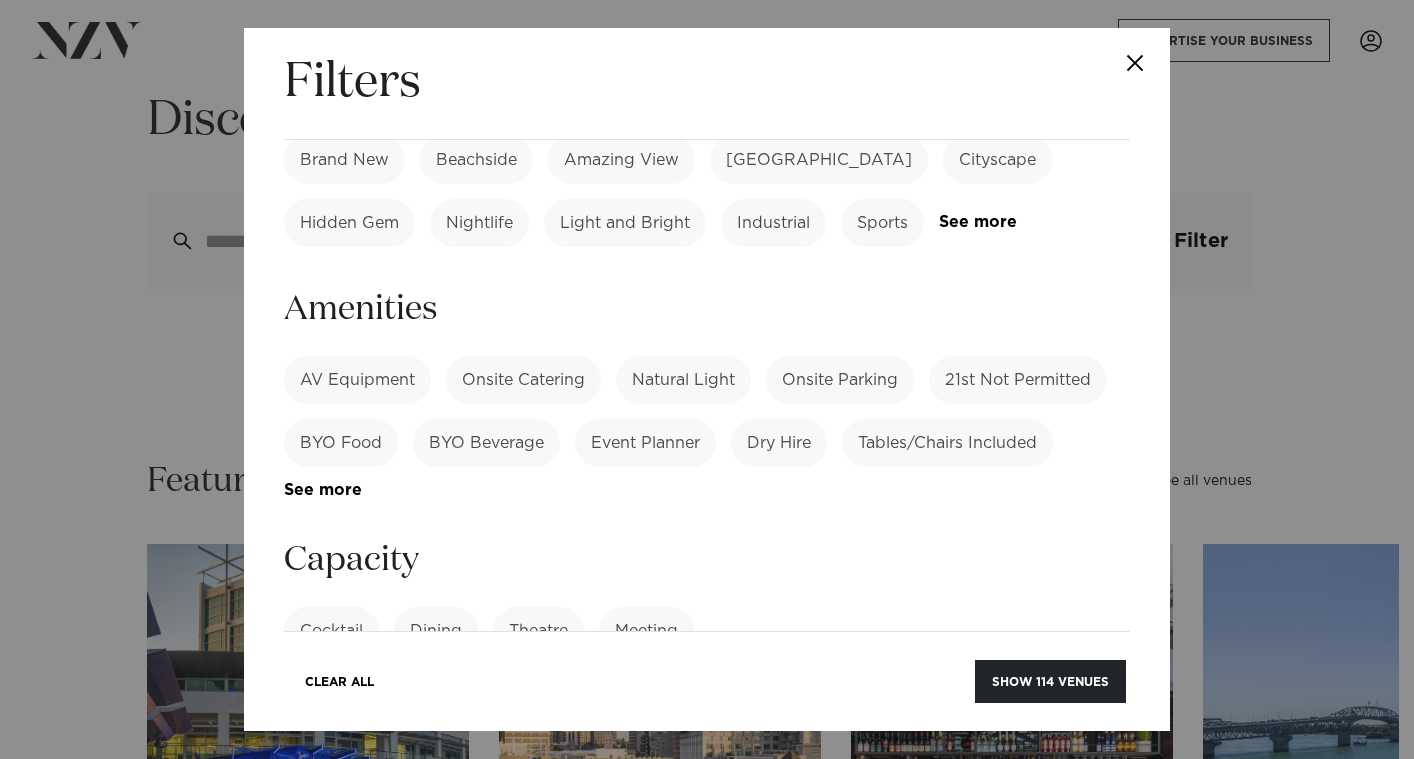 click on "Onsite Parking" at bounding box center (840, 380) 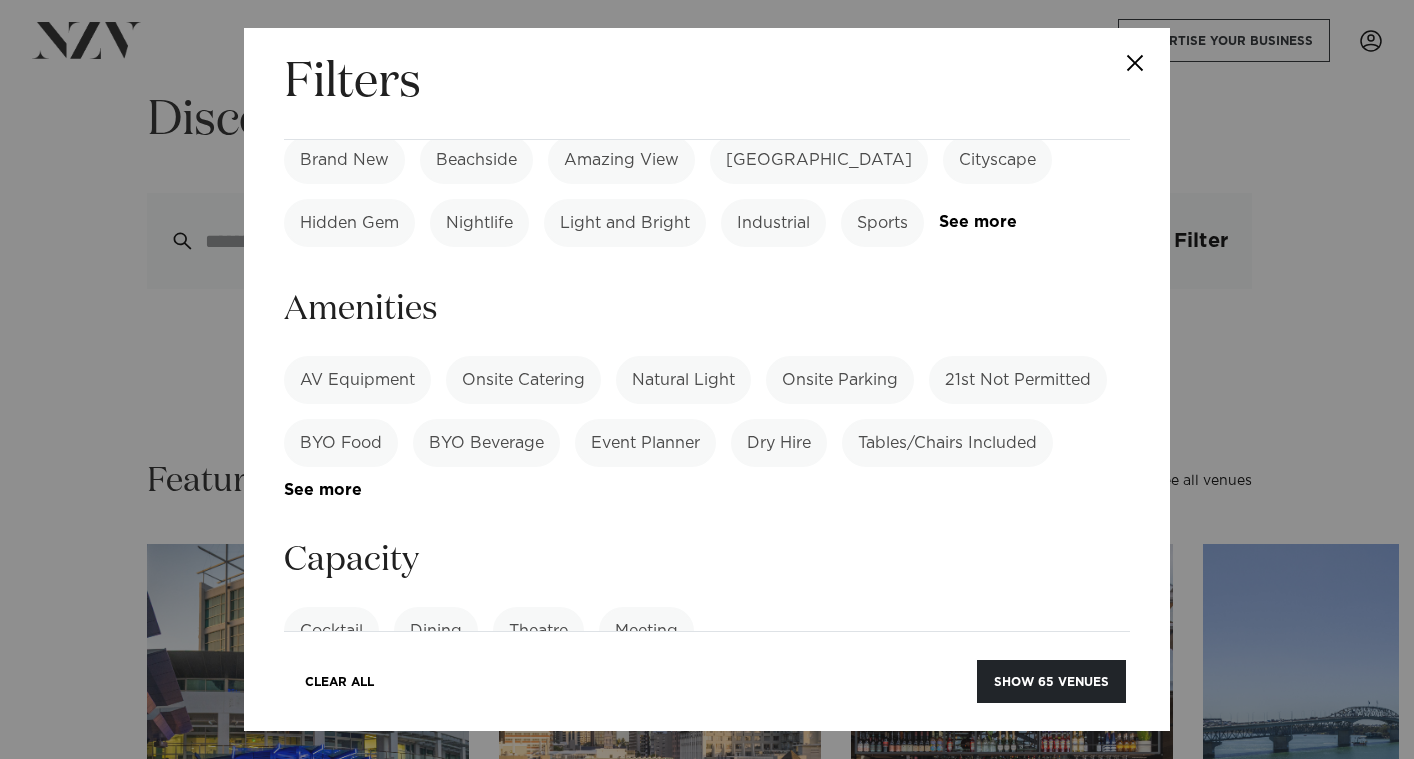 click on "Natural Light" at bounding box center (683, 380) 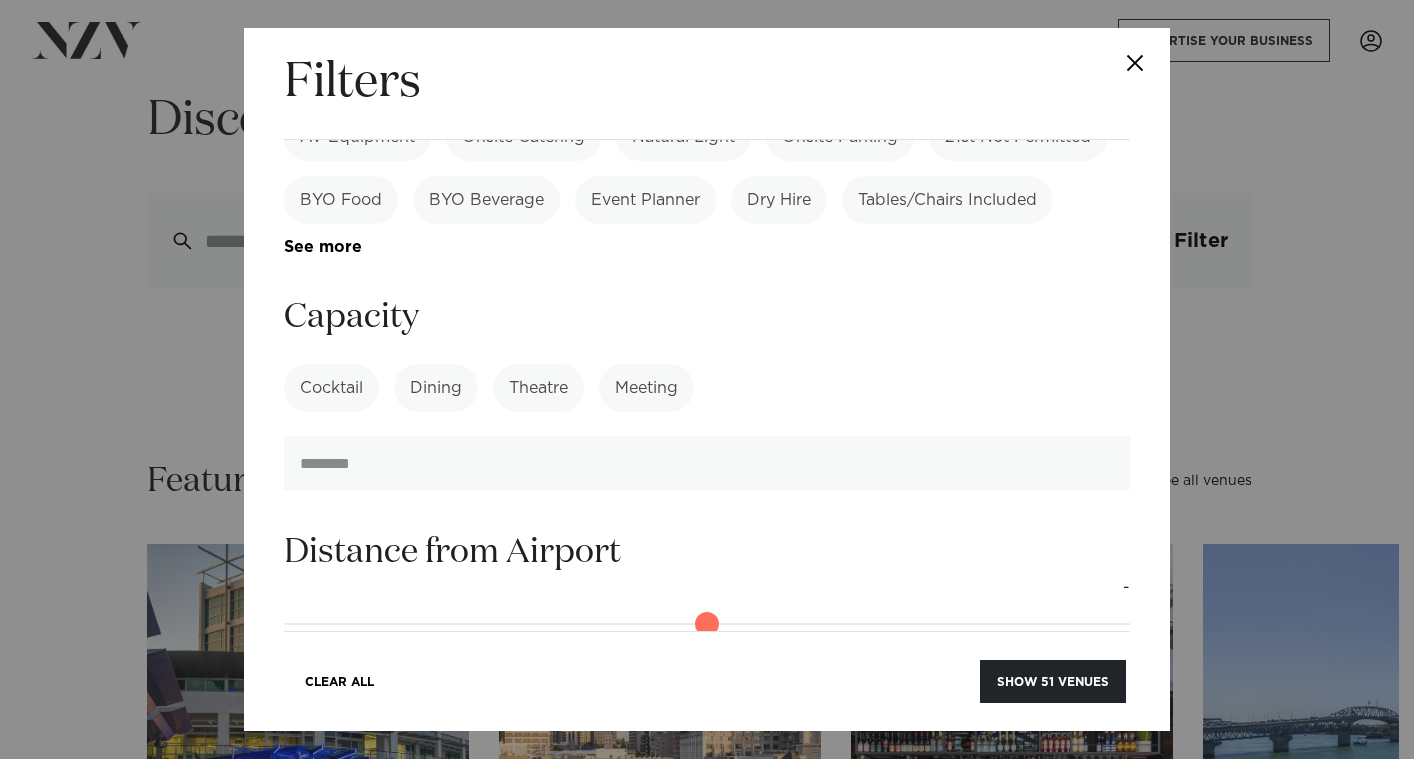 scroll, scrollTop: 900, scrollLeft: 0, axis: vertical 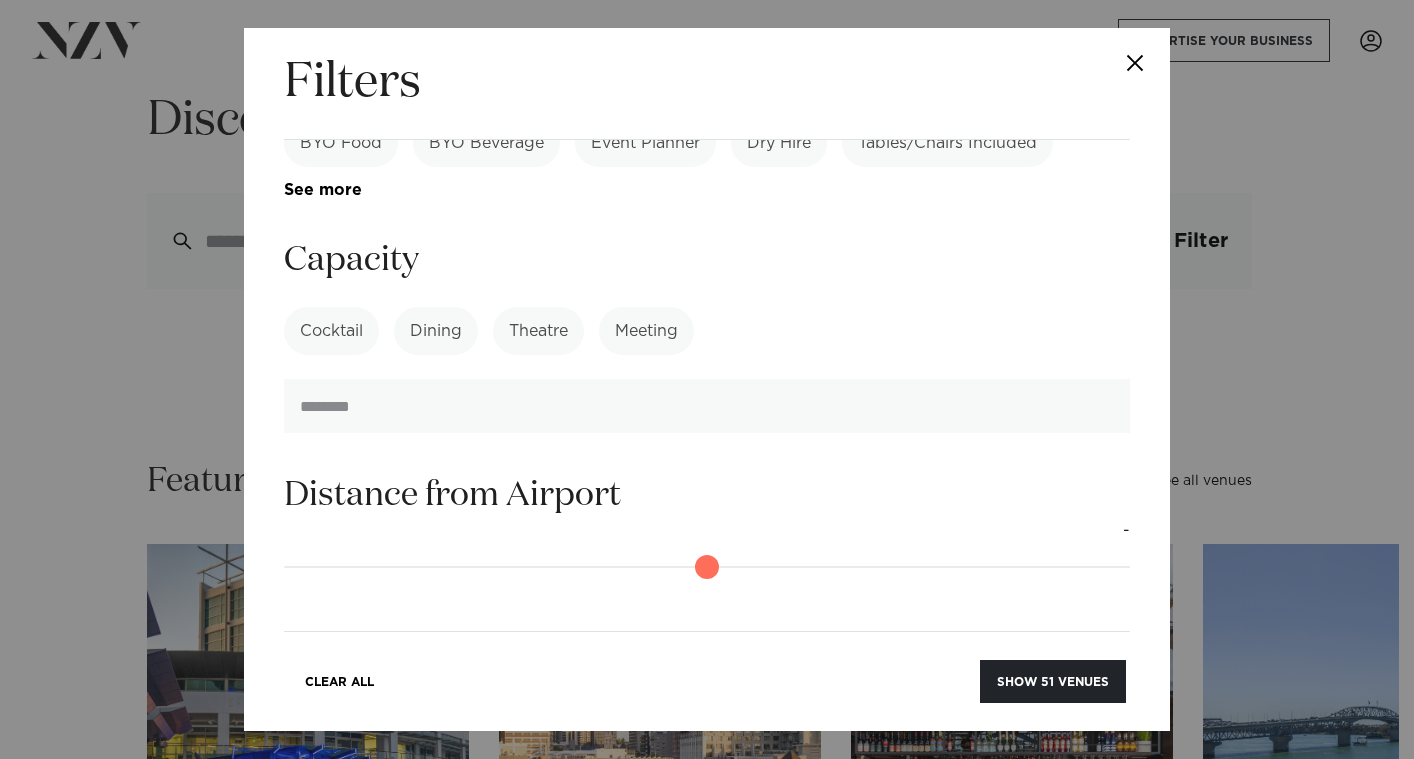 click on "Dining" at bounding box center (436, 331) 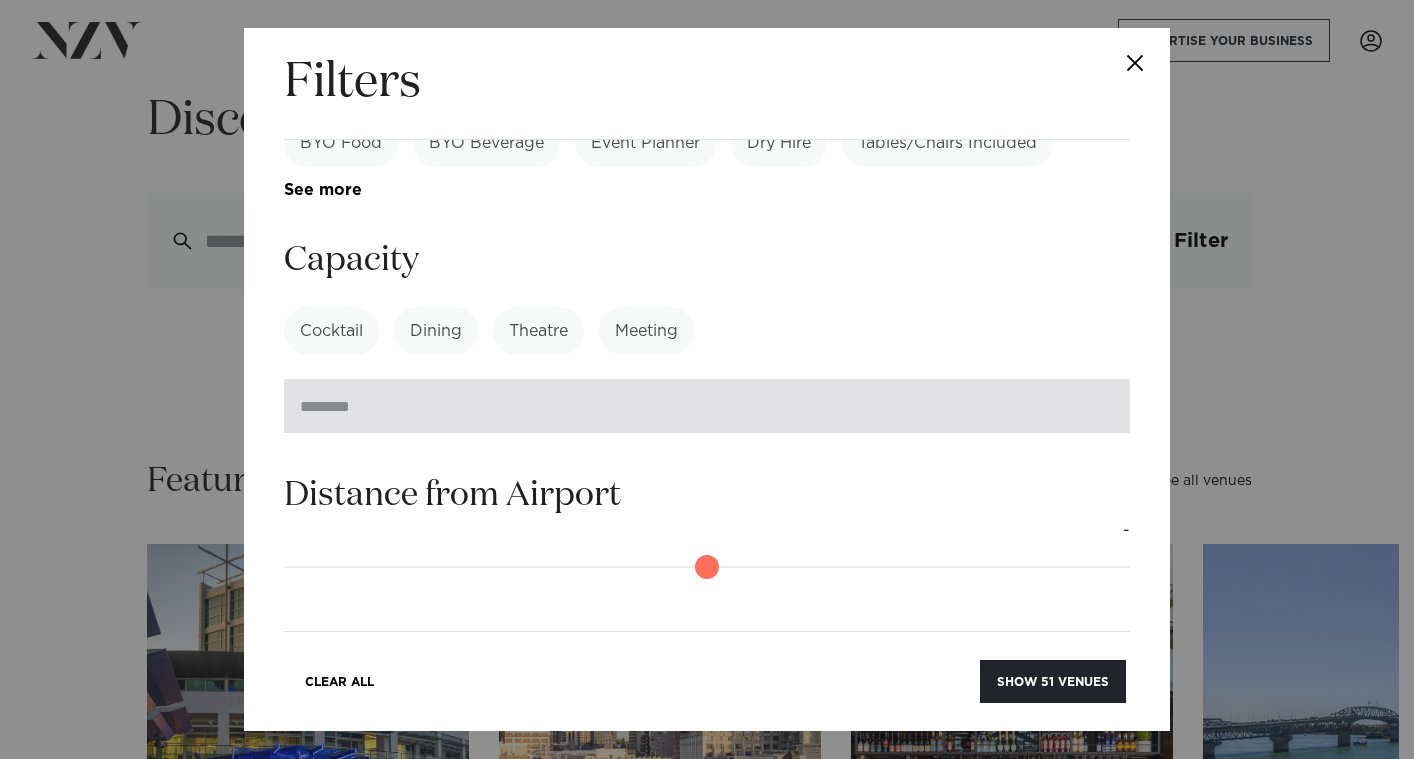 click at bounding box center [707, 406] 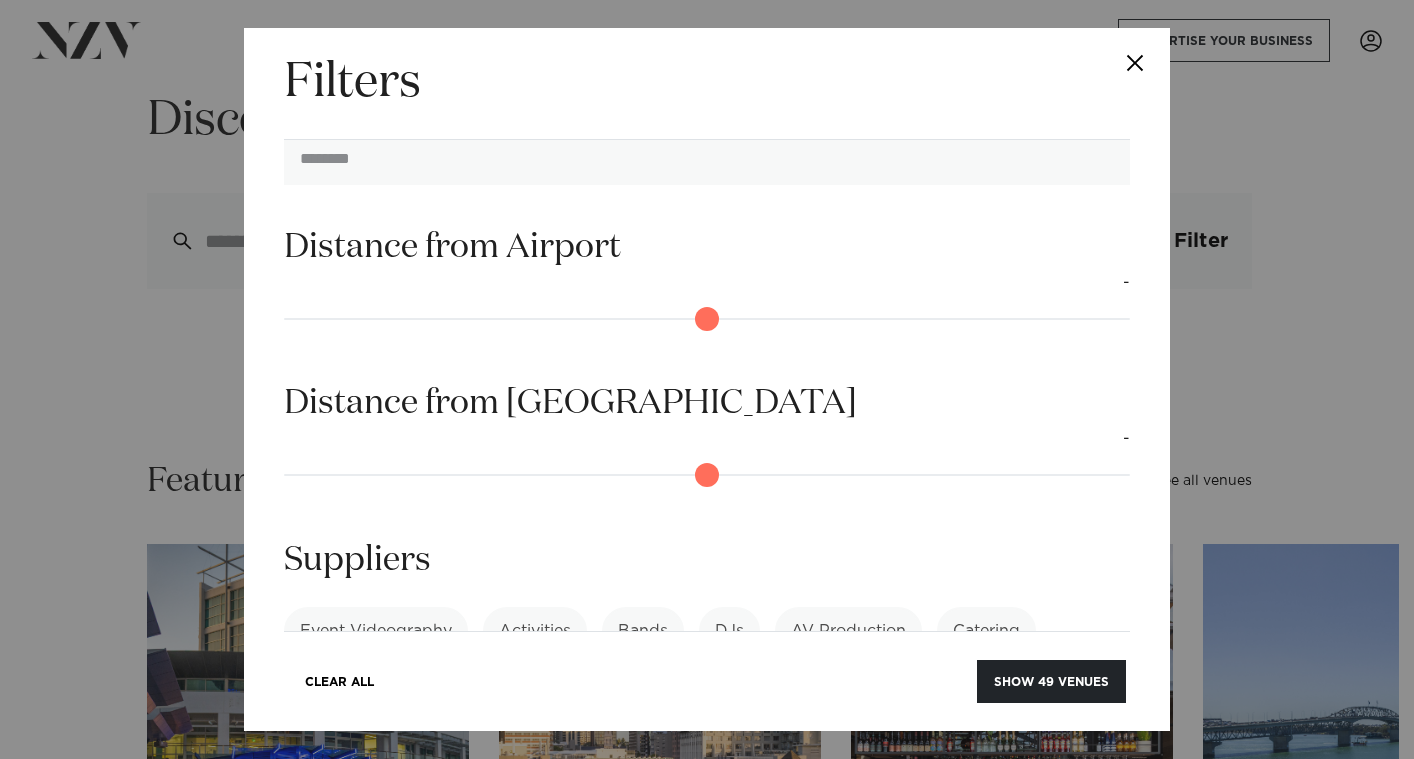 scroll, scrollTop: 1309, scrollLeft: 0, axis: vertical 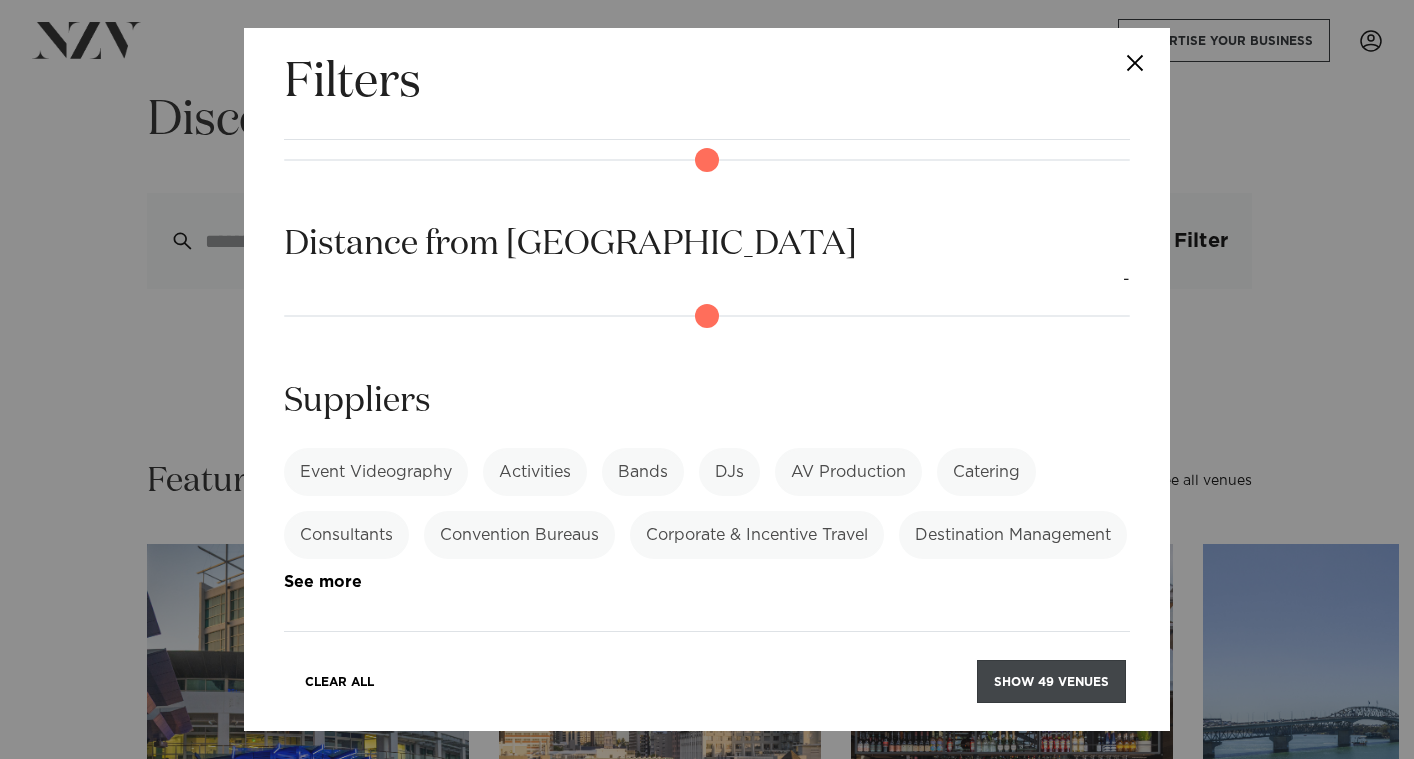 type on "**" 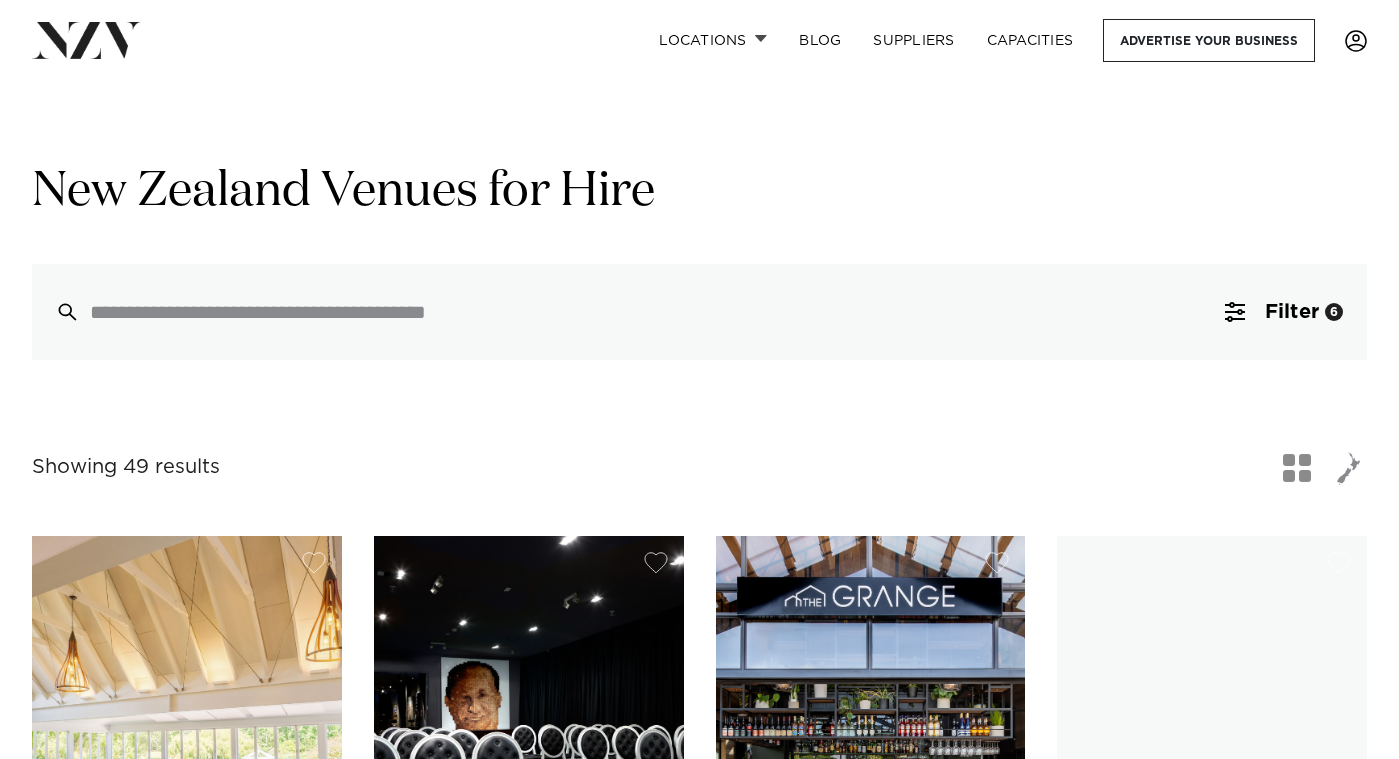 scroll, scrollTop: 0, scrollLeft: 0, axis: both 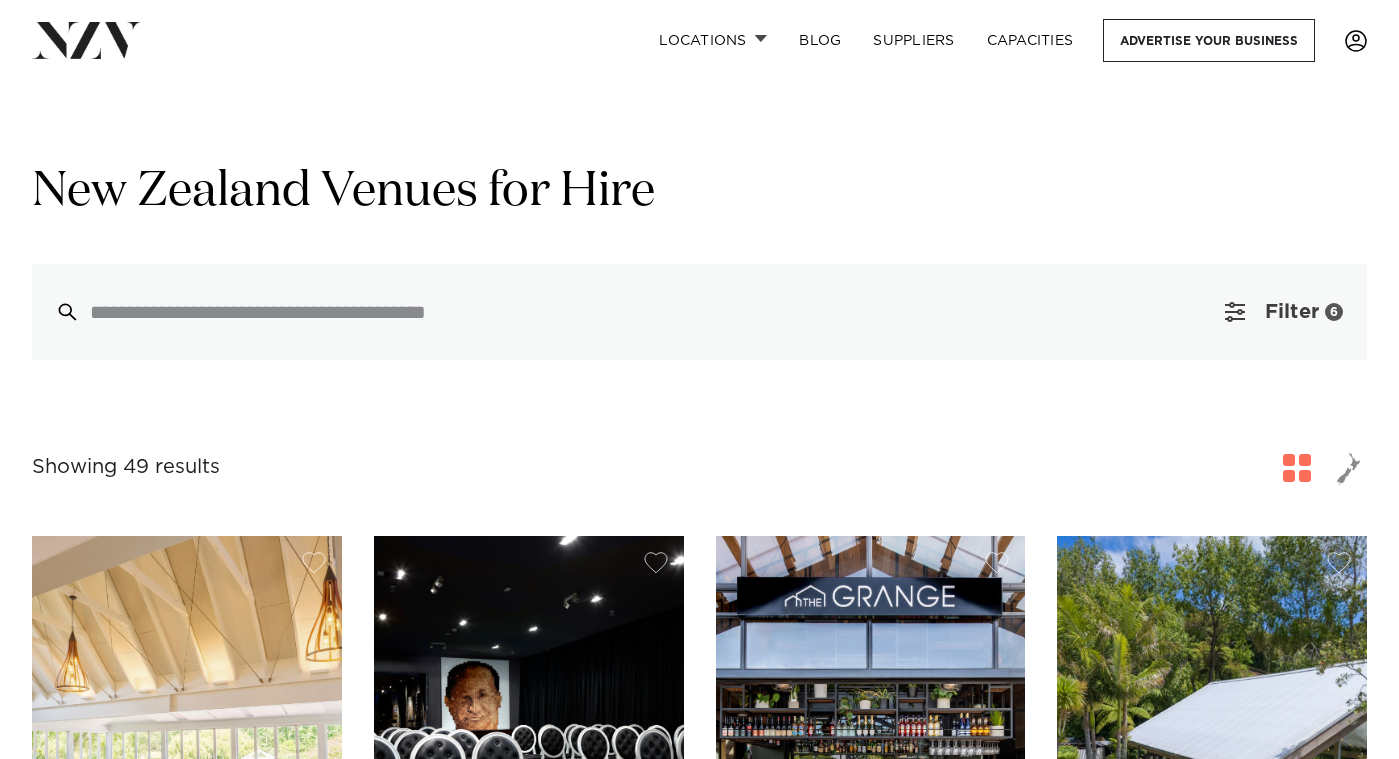 click on "Filter" at bounding box center (1292, 312) 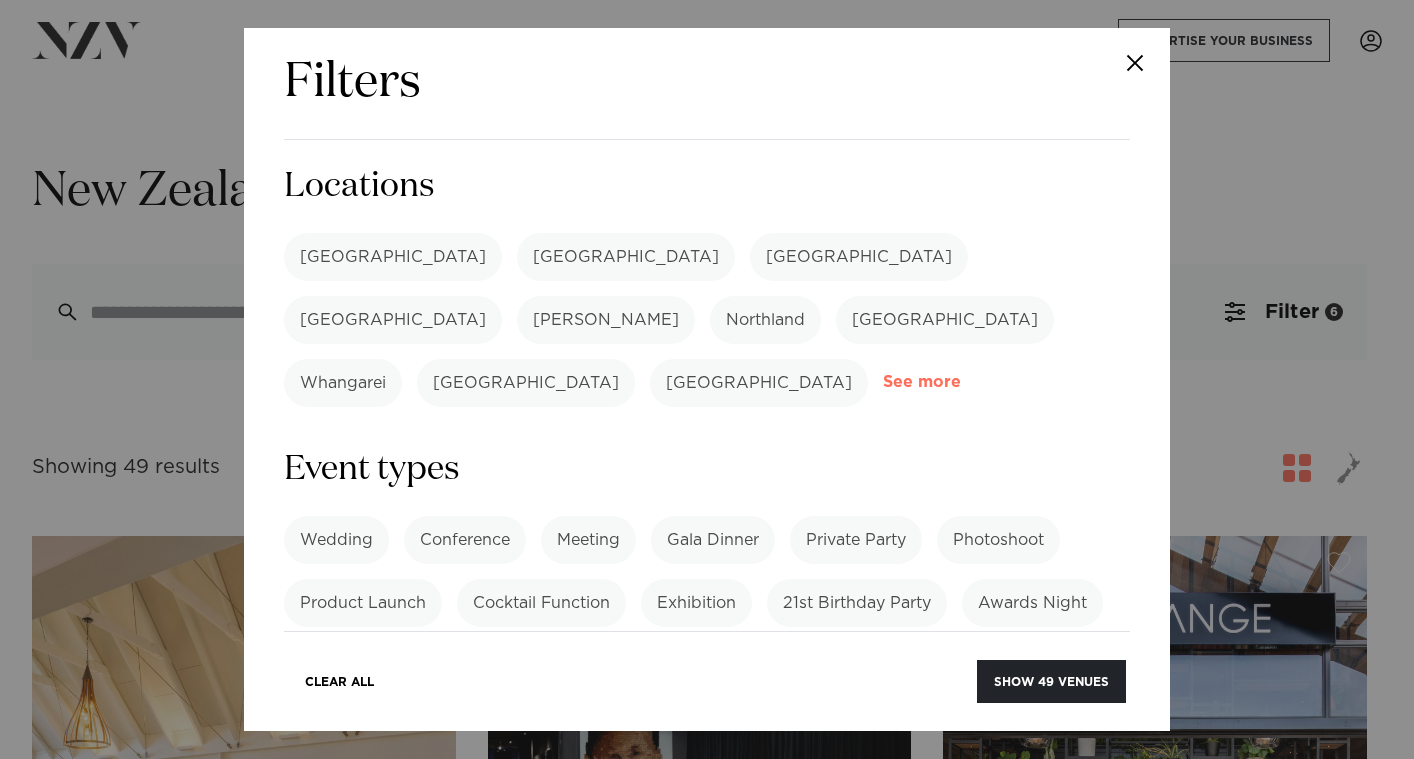 click on "See more" at bounding box center (961, 382) 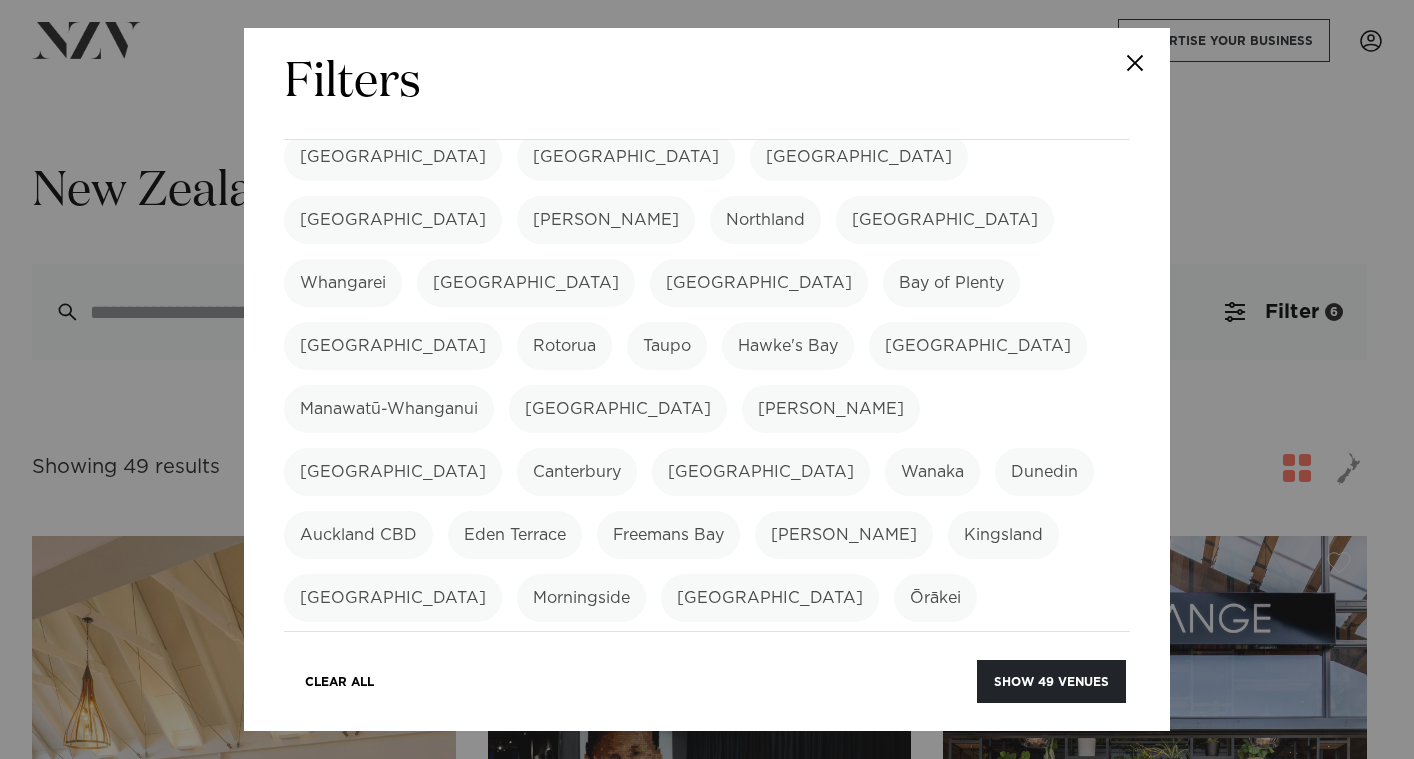 scroll, scrollTop: 0, scrollLeft: 0, axis: both 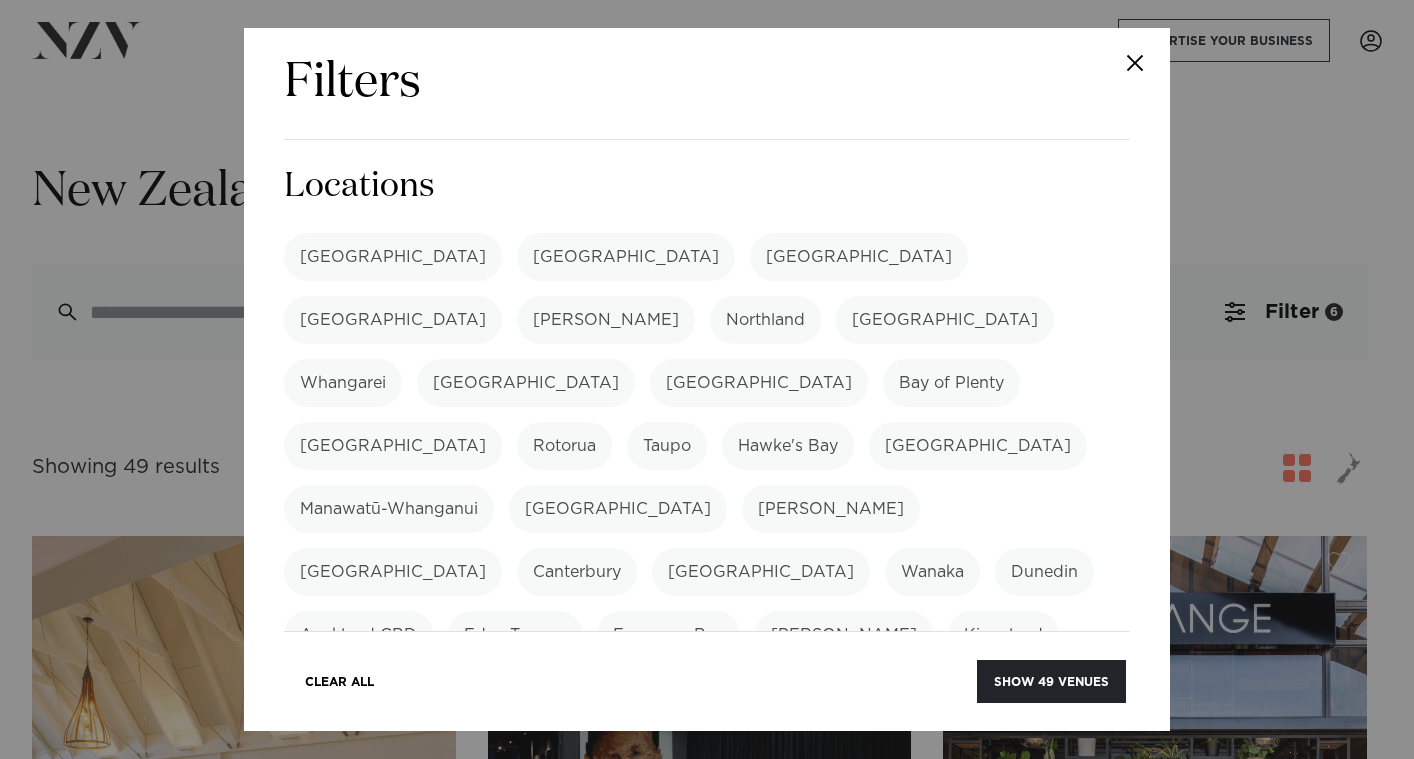 click on "[GEOGRAPHIC_DATA]" at bounding box center [618, 509] 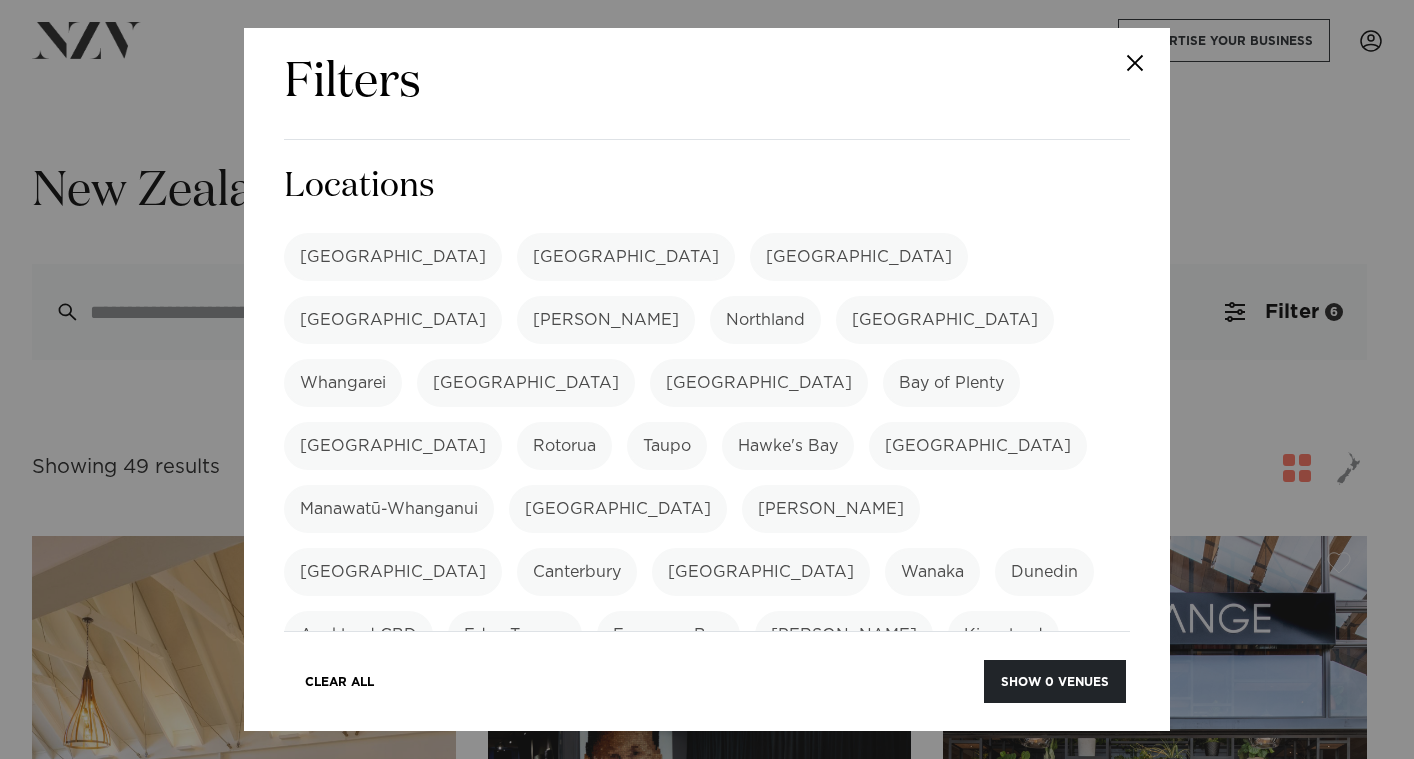 click on "[GEOGRAPHIC_DATA]" at bounding box center [978, 446] 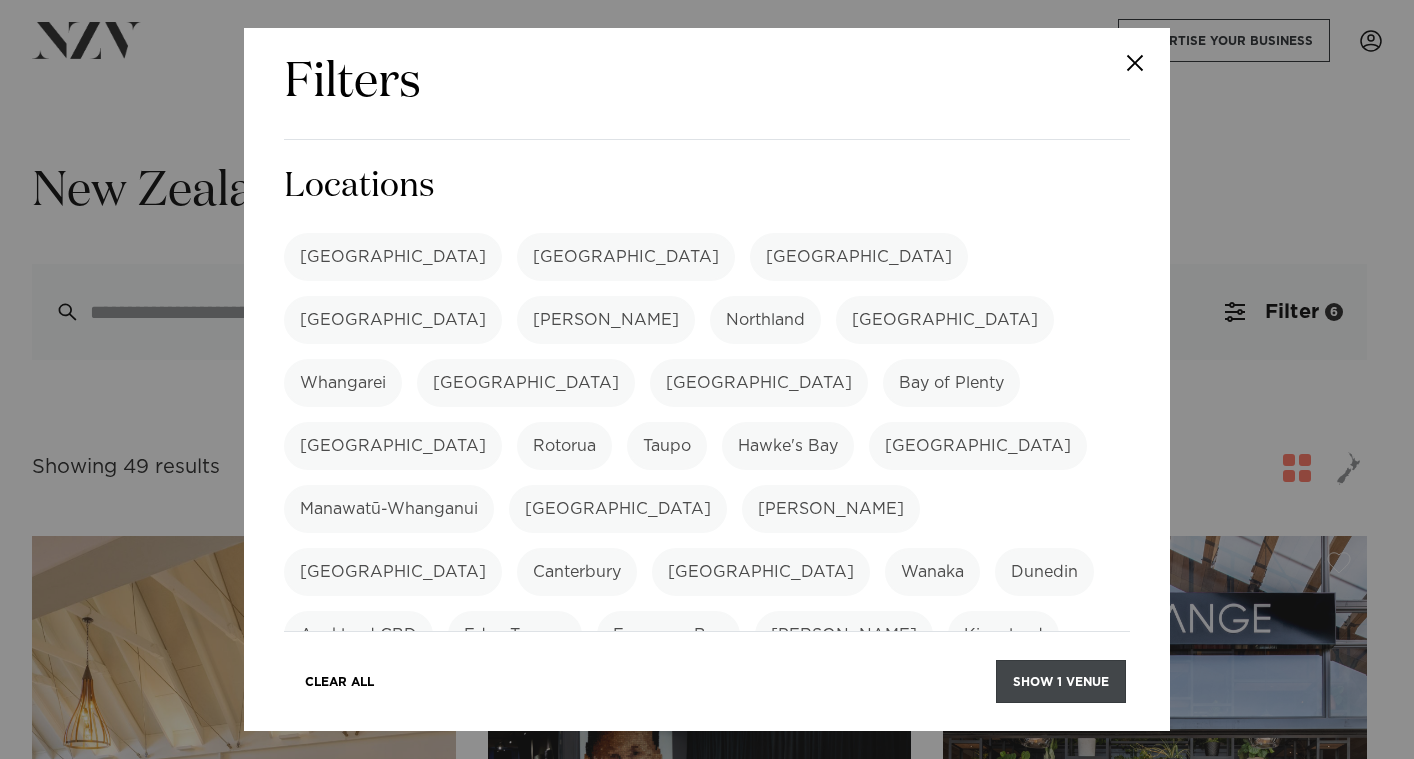 click on "Show 1 venue" at bounding box center (1061, 681) 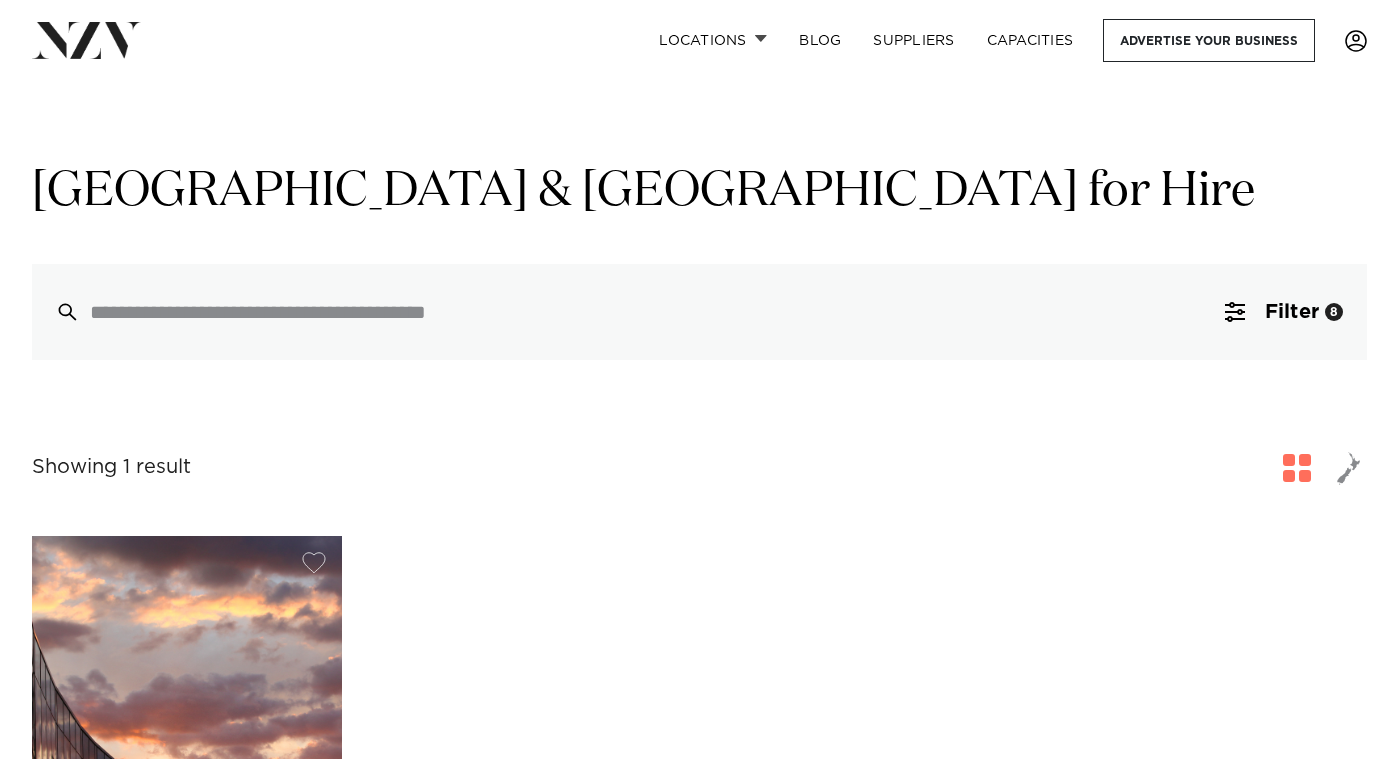 scroll, scrollTop: 0, scrollLeft: 0, axis: both 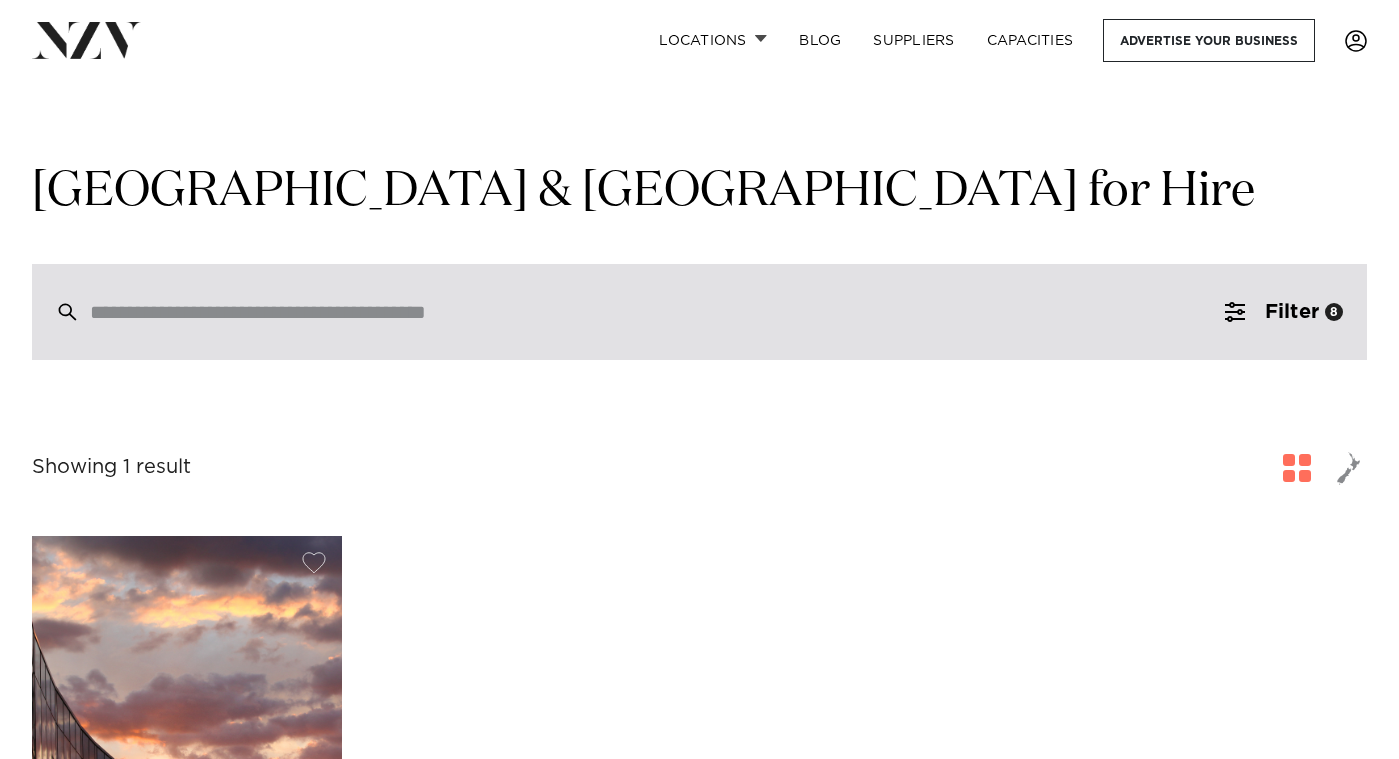 click at bounding box center (699, 312) 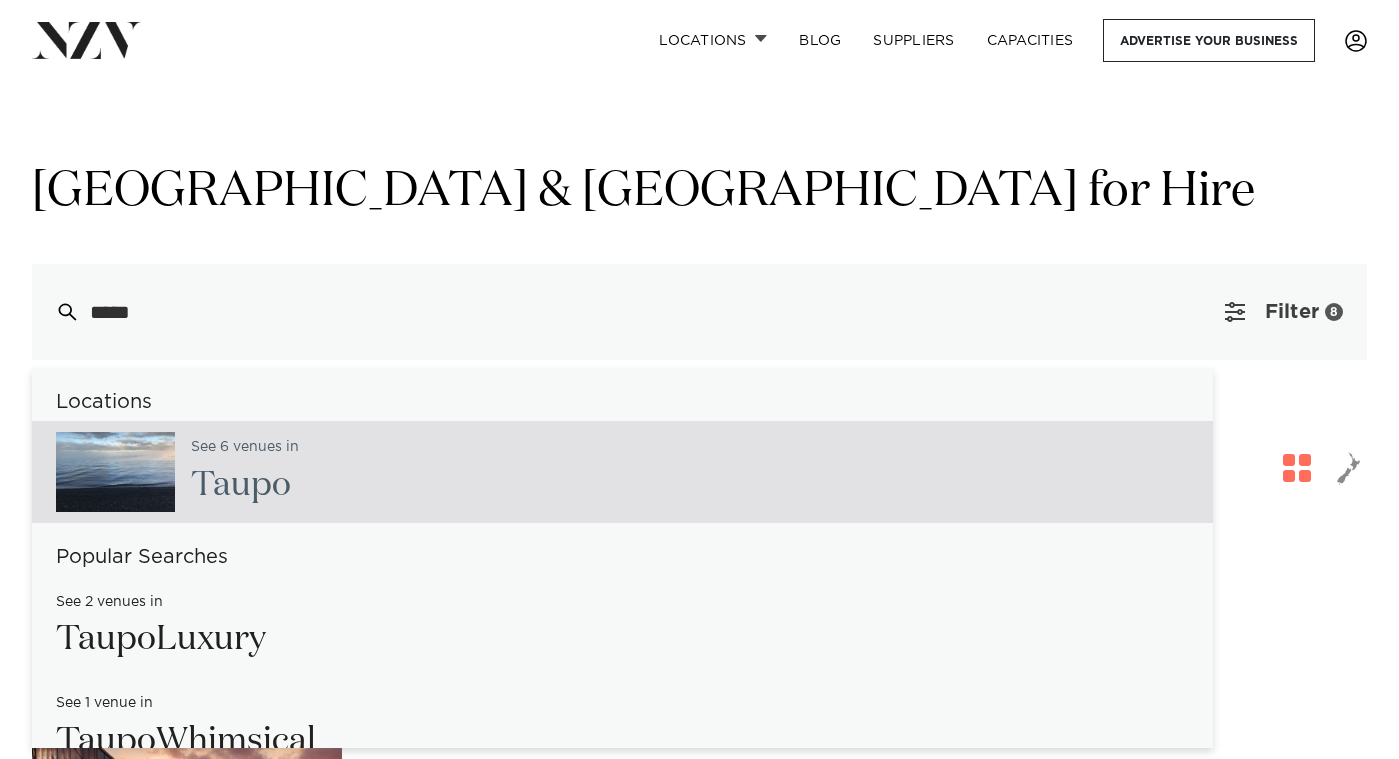 type on "*****" 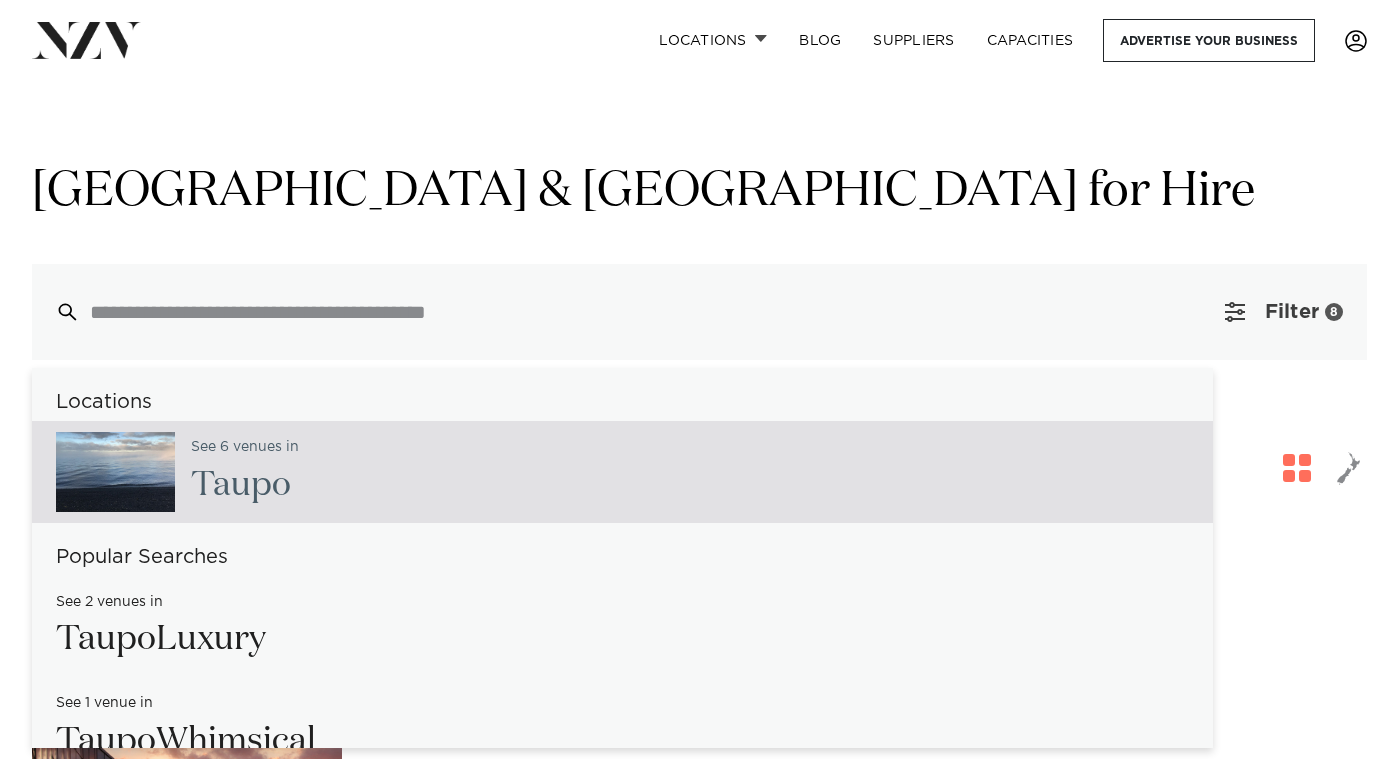 click on "Filter" at bounding box center [1292, 312] 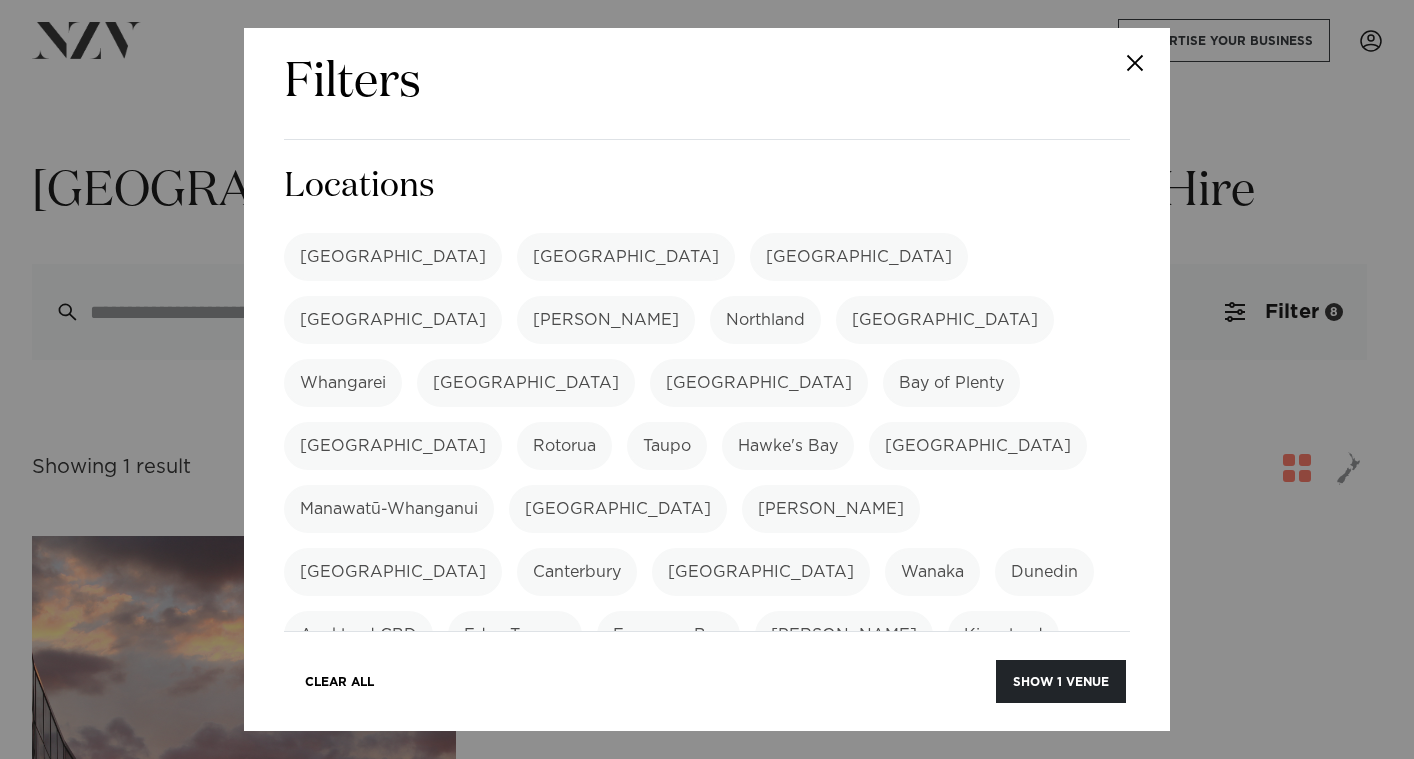 drag, startPoint x: 424, startPoint y: 449, endPoint x: 520, endPoint y: 425, distance: 98.95454 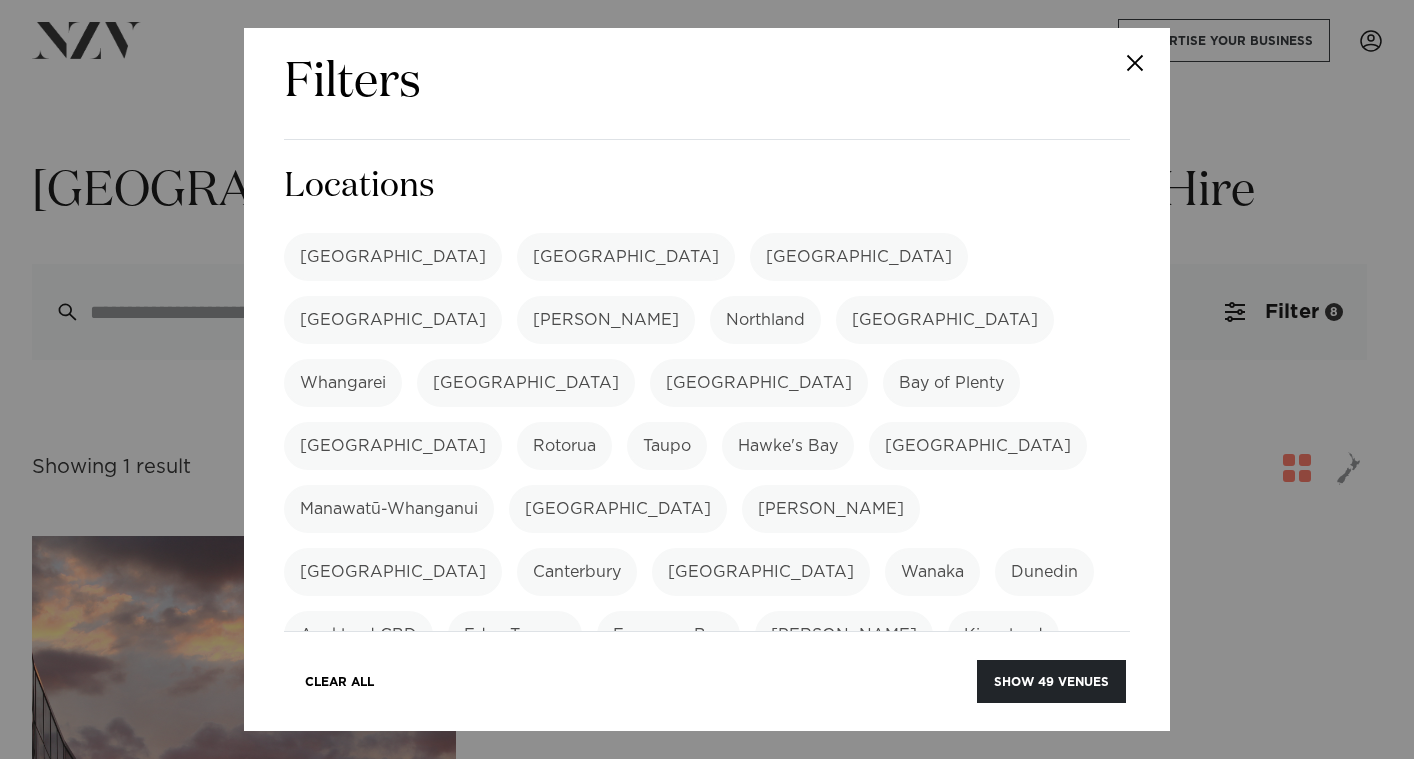 click on "Taupo" at bounding box center [667, 446] 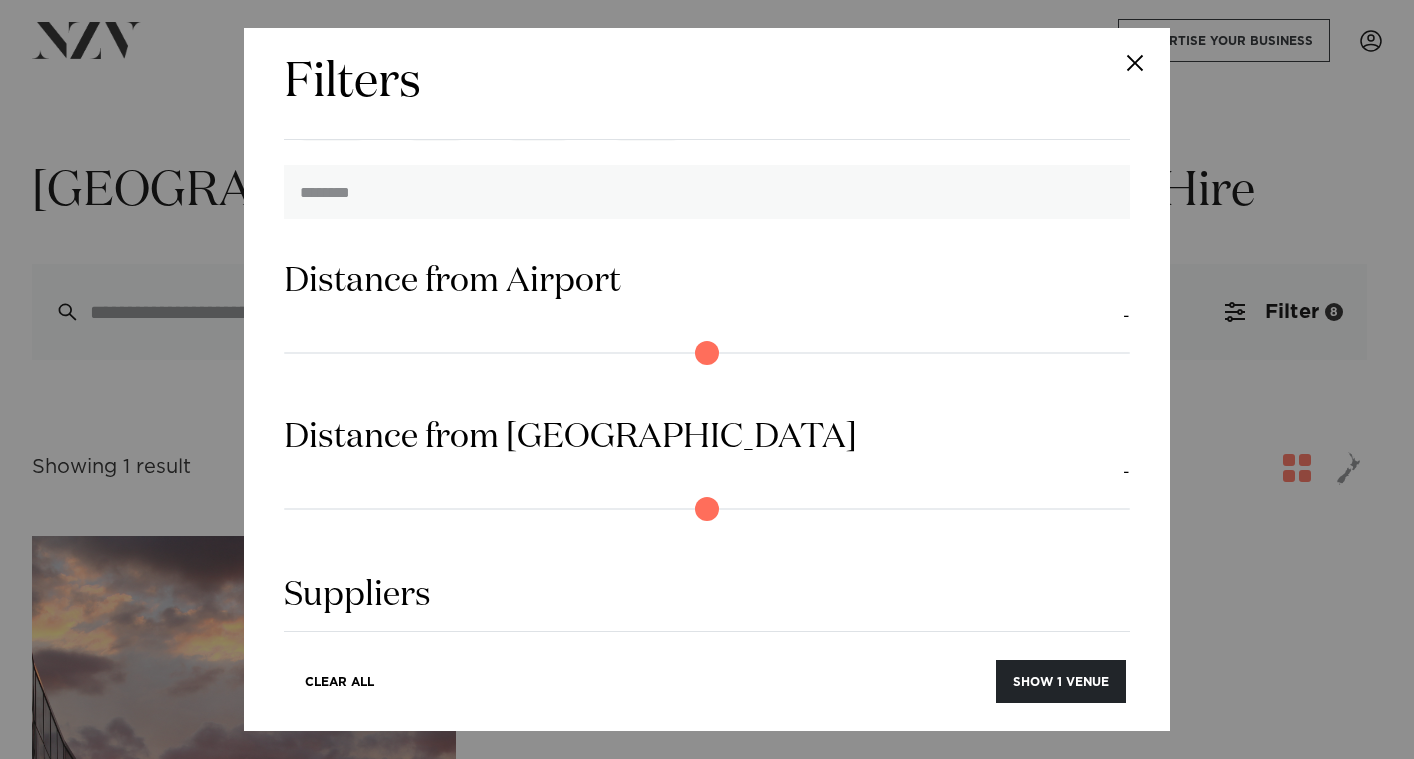 scroll, scrollTop: 2411, scrollLeft: 0, axis: vertical 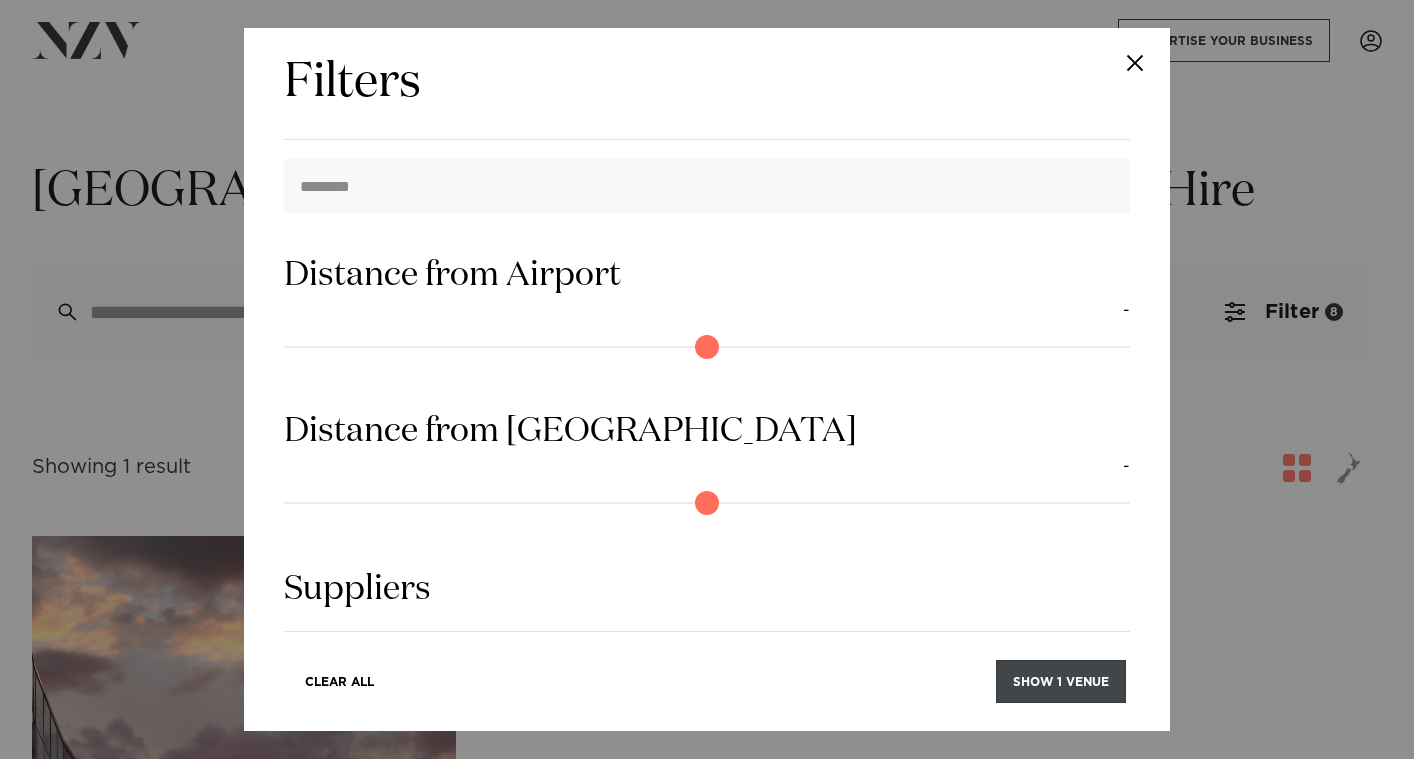 click on "Show 1 venue" at bounding box center (1061, 681) 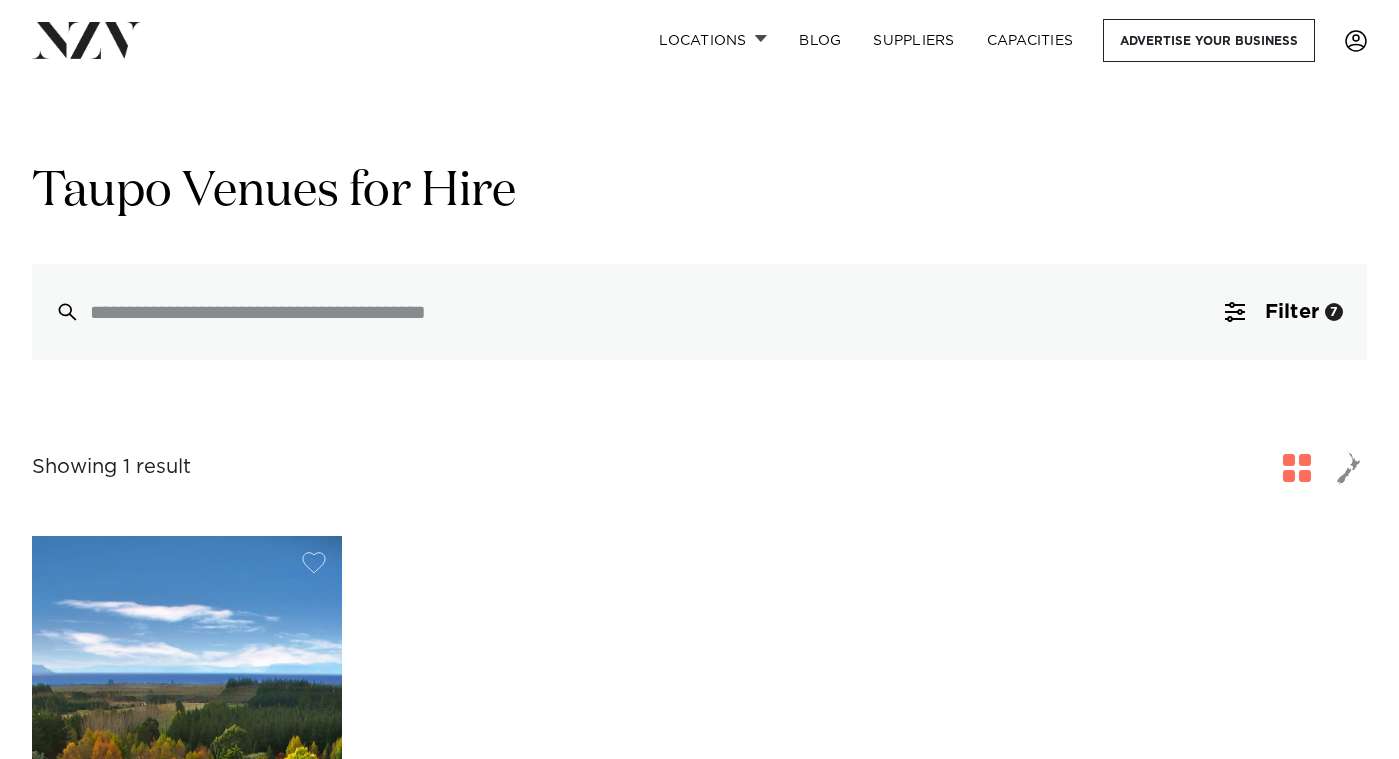 scroll, scrollTop: 0, scrollLeft: 0, axis: both 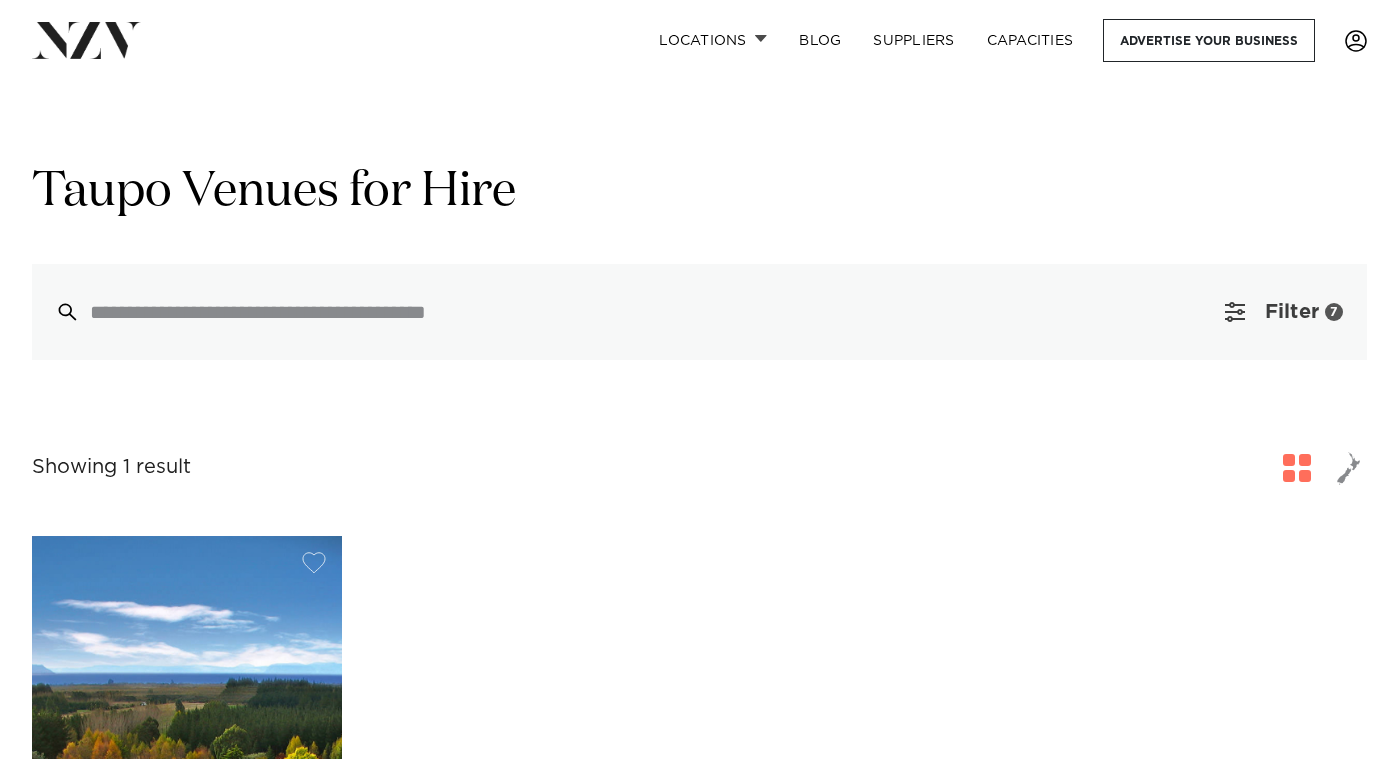 click on "Filter" at bounding box center [1292, 312] 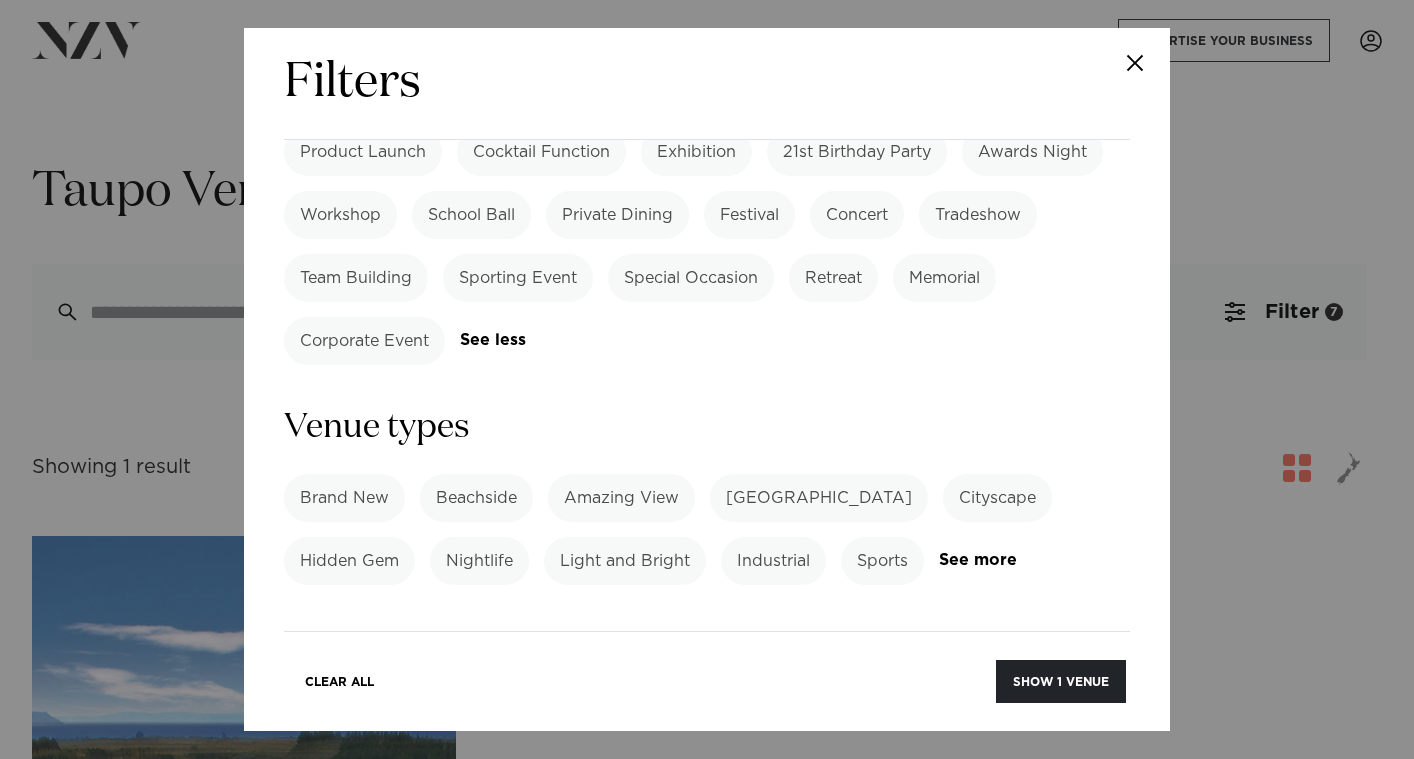 scroll, scrollTop: 1200, scrollLeft: 0, axis: vertical 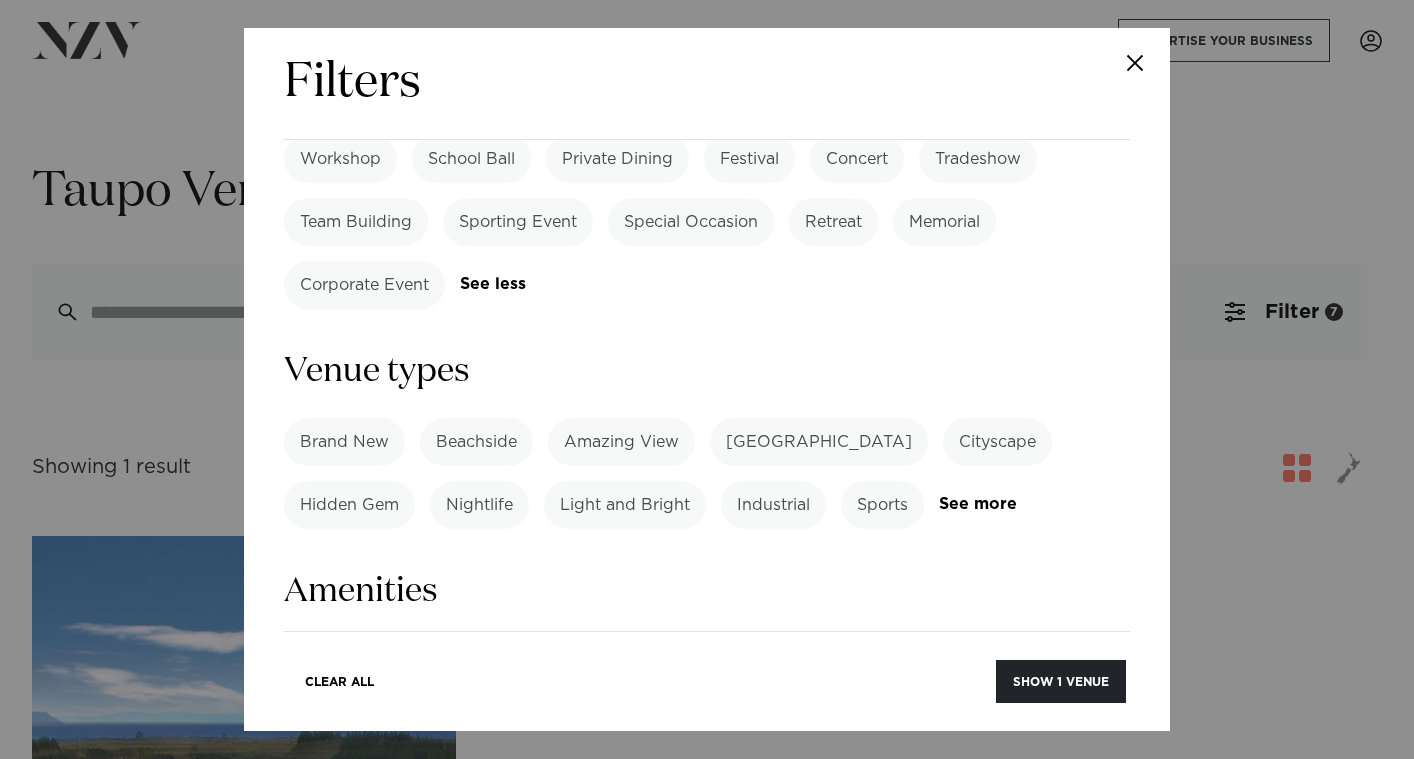 click on "AV Equipment" at bounding box center (357, 662) 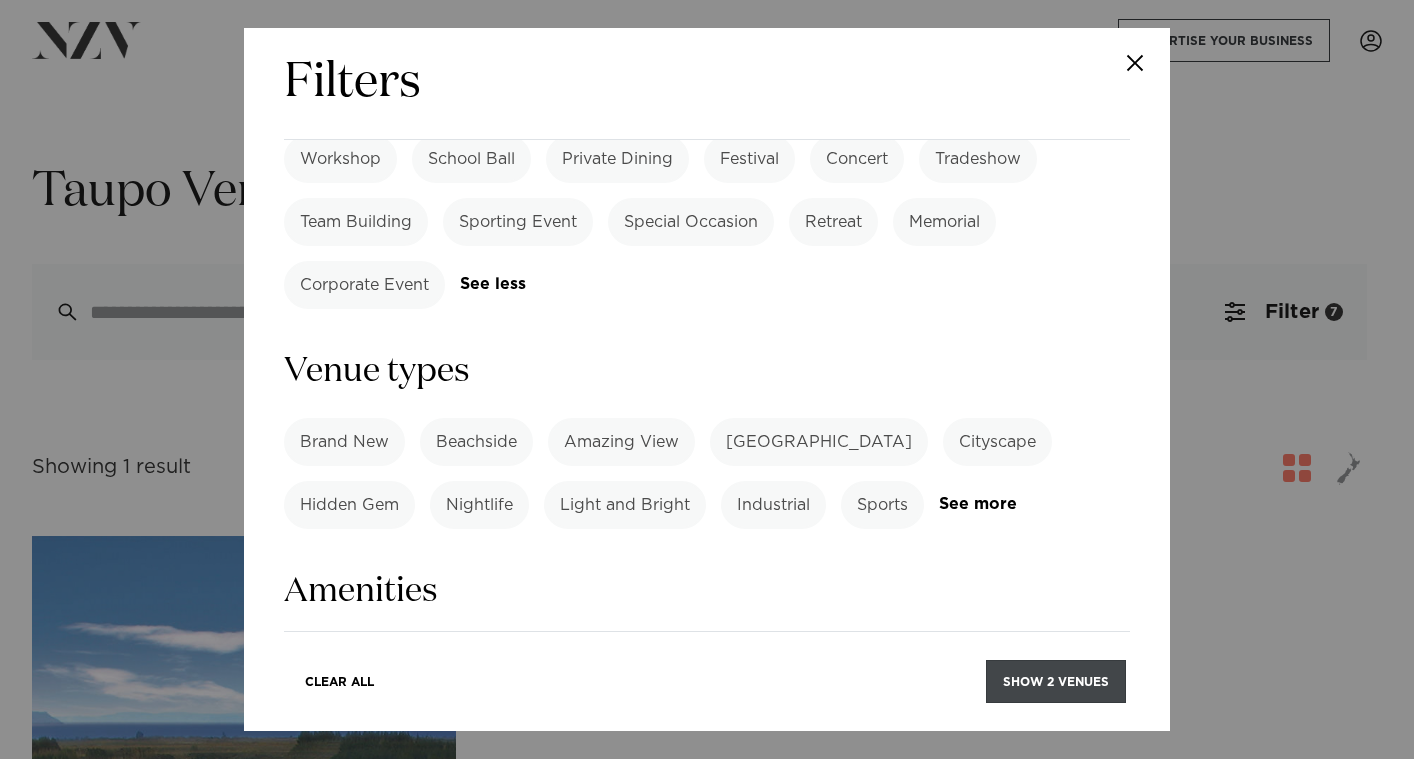 click on "Show 2 venues" at bounding box center (1056, 681) 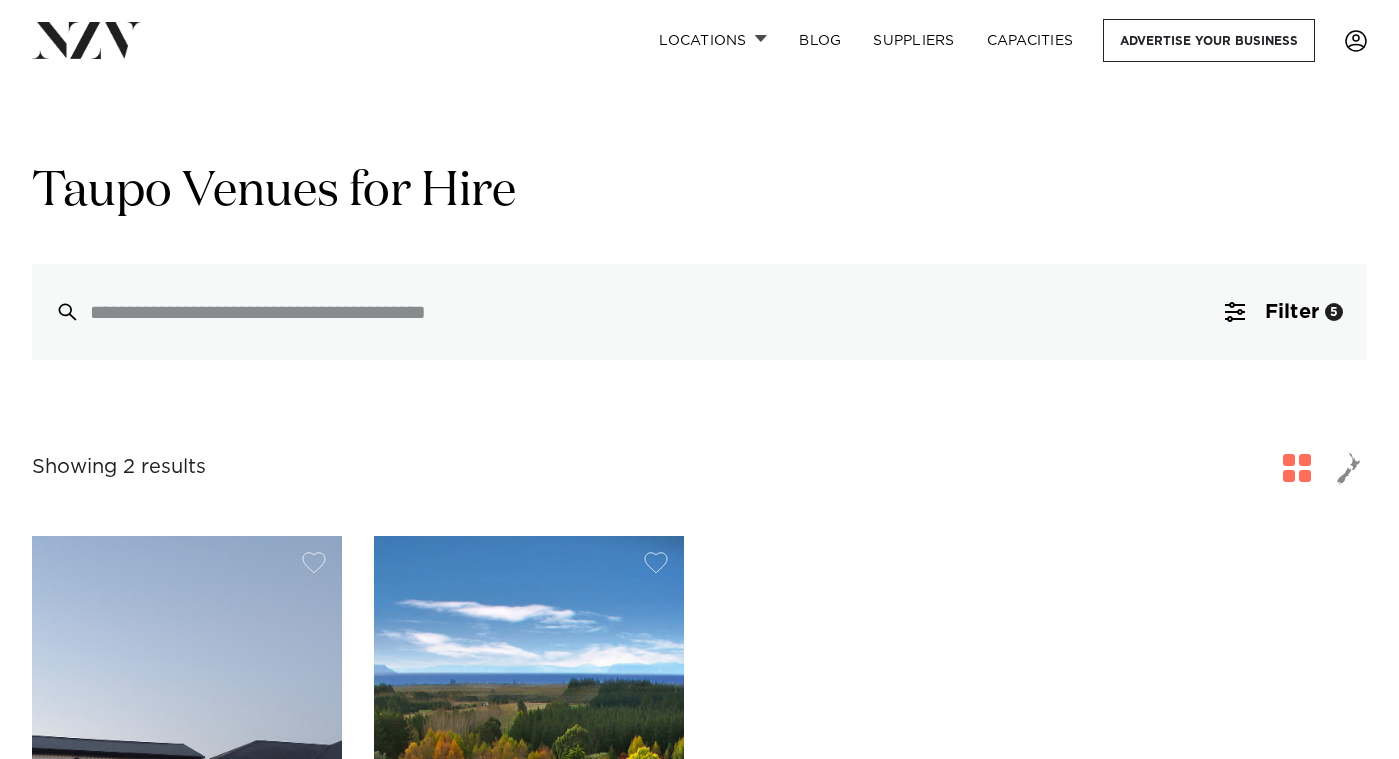 scroll, scrollTop: 0, scrollLeft: 0, axis: both 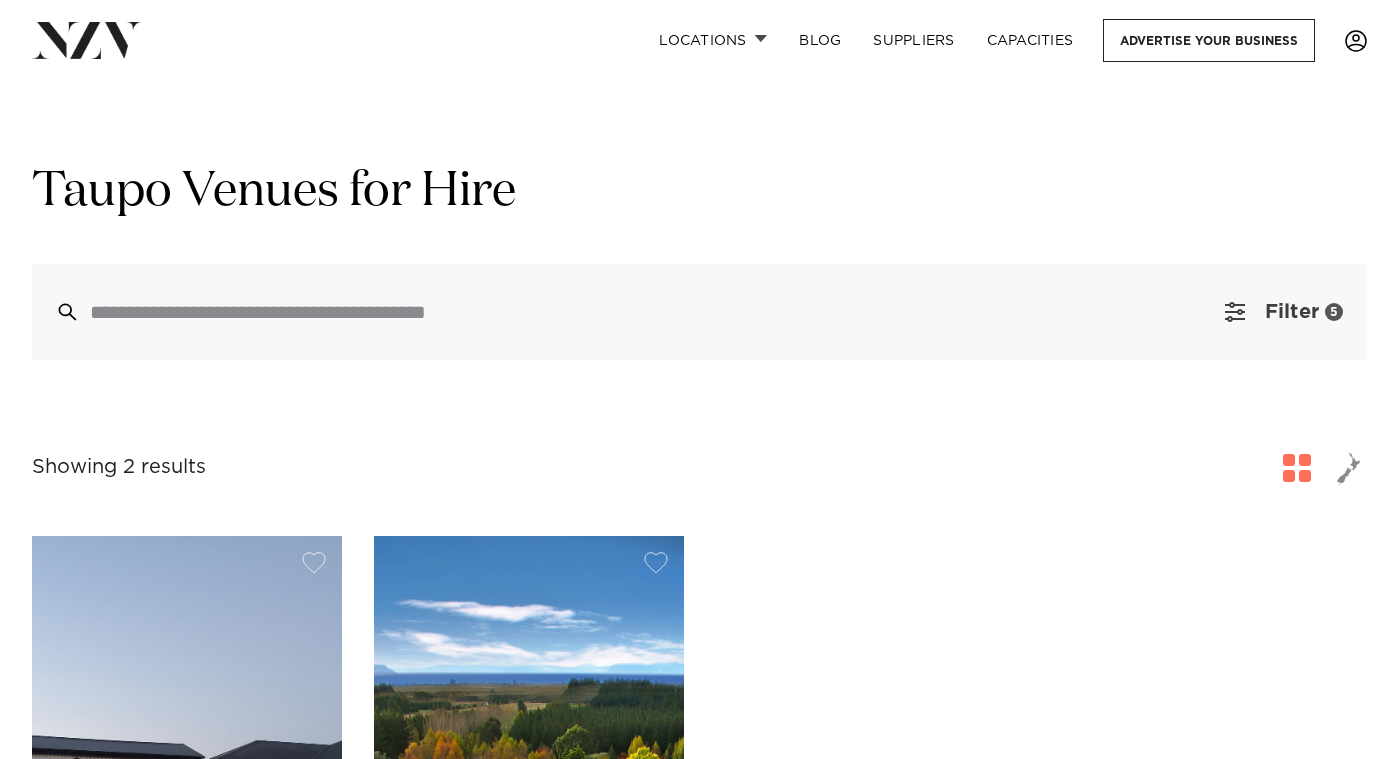 click on "Filter" at bounding box center [1292, 312] 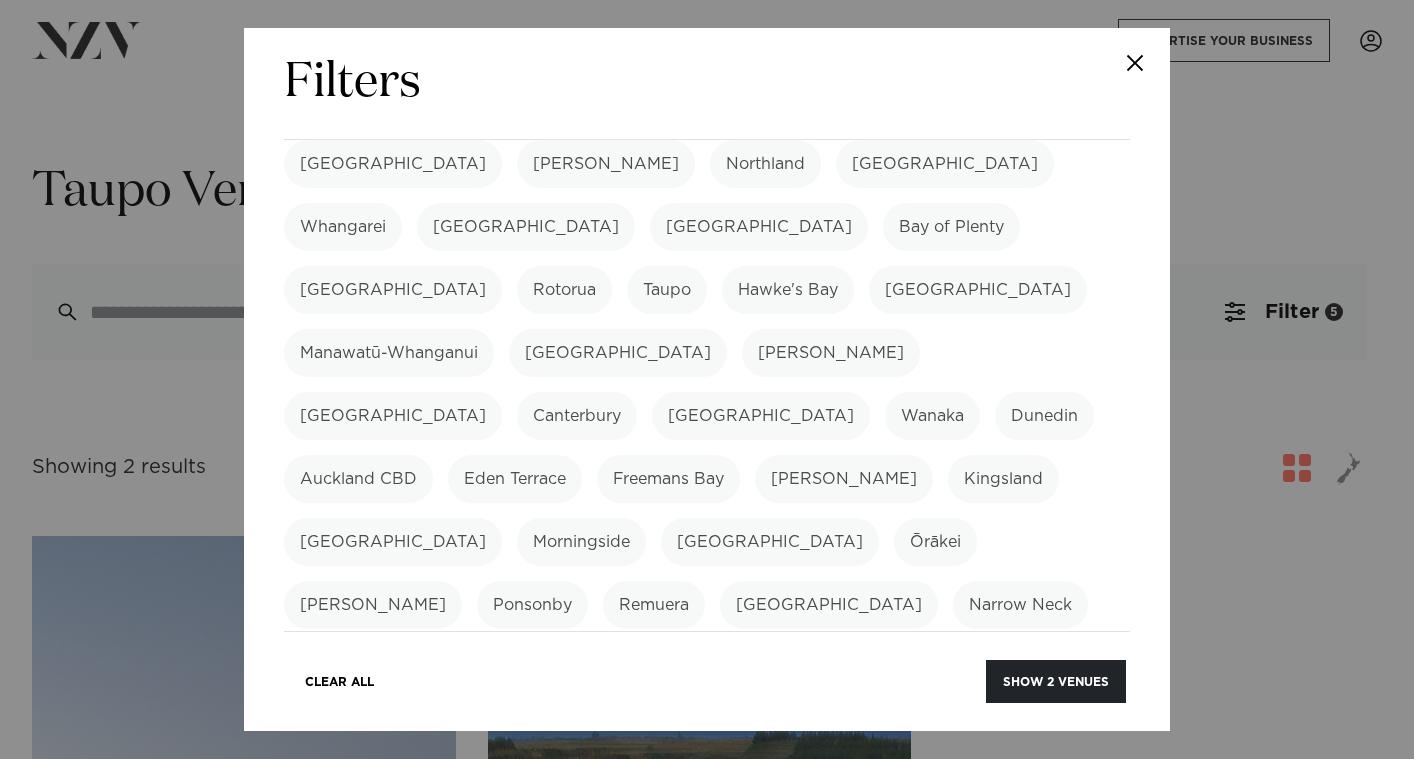 scroll, scrollTop: 300, scrollLeft: 0, axis: vertical 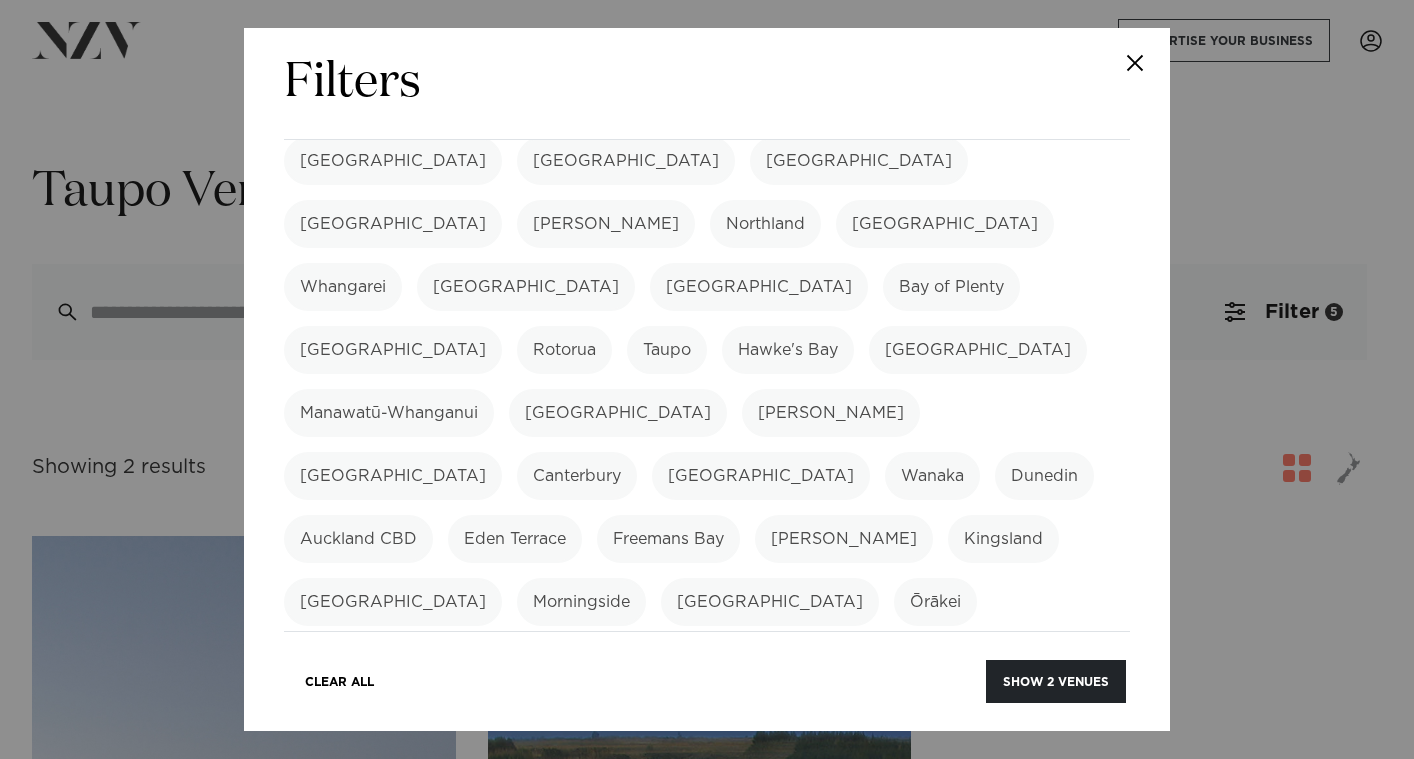 click on "[PERSON_NAME]" at bounding box center [831, 413] 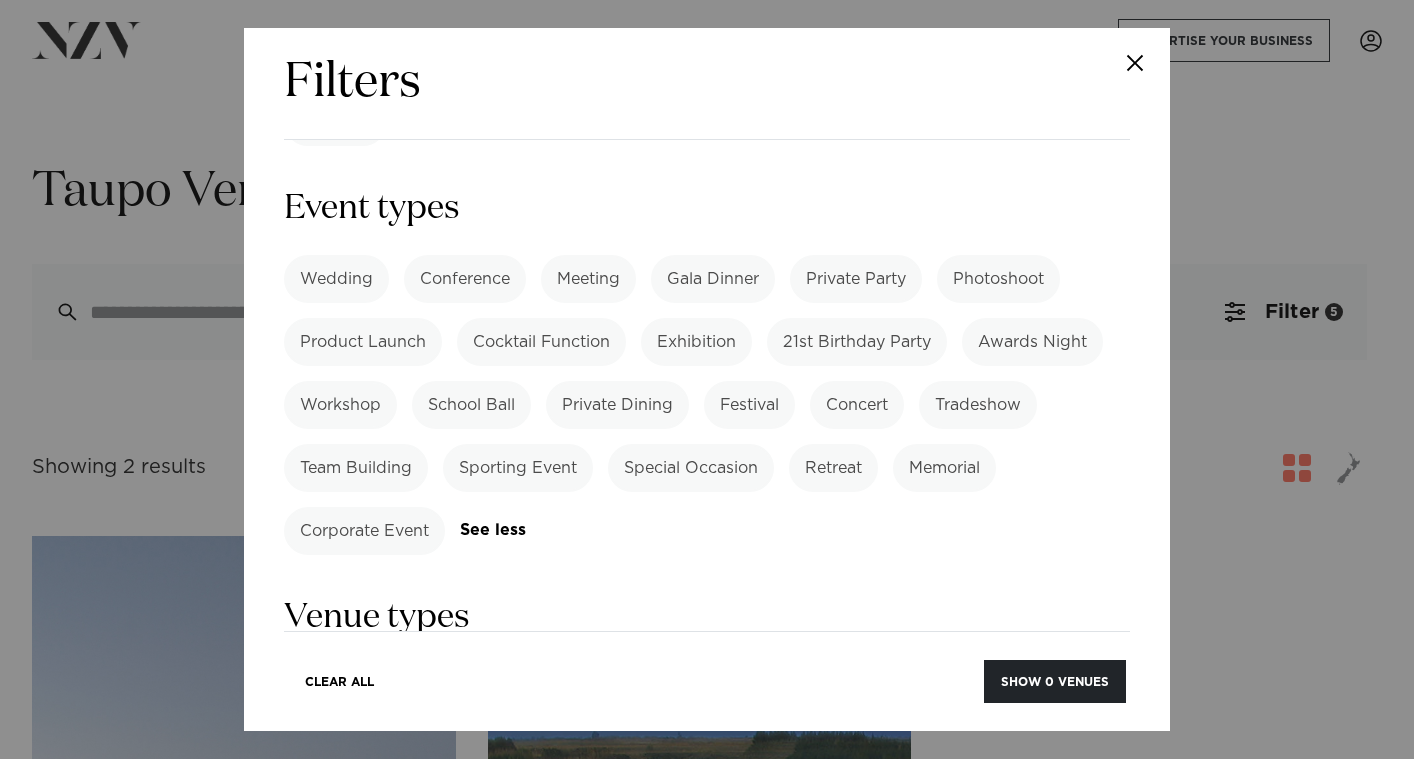scroll, scrollTop: 1000, scrollLeft: 0, axis: vertical 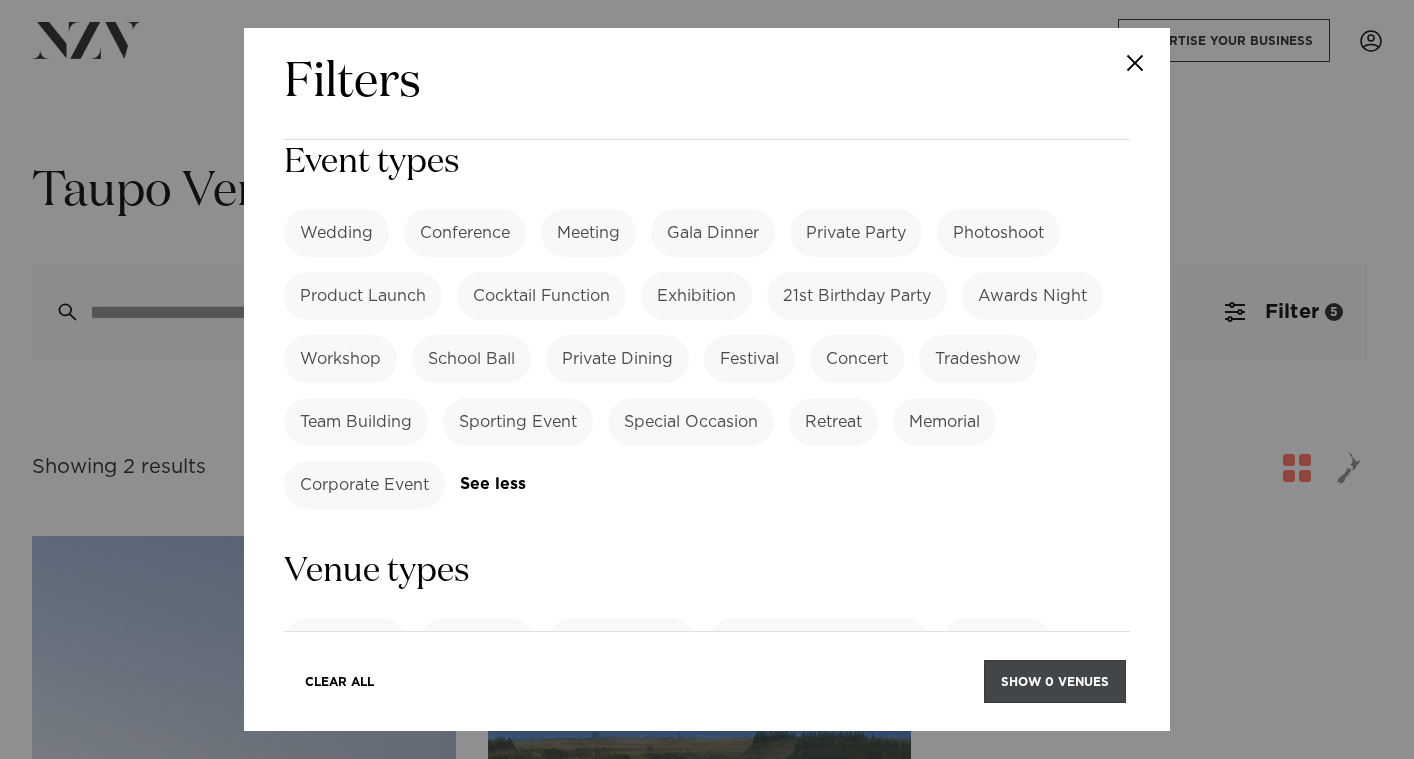 click on "Show 0 venues" at bounding box center (1055, 681) 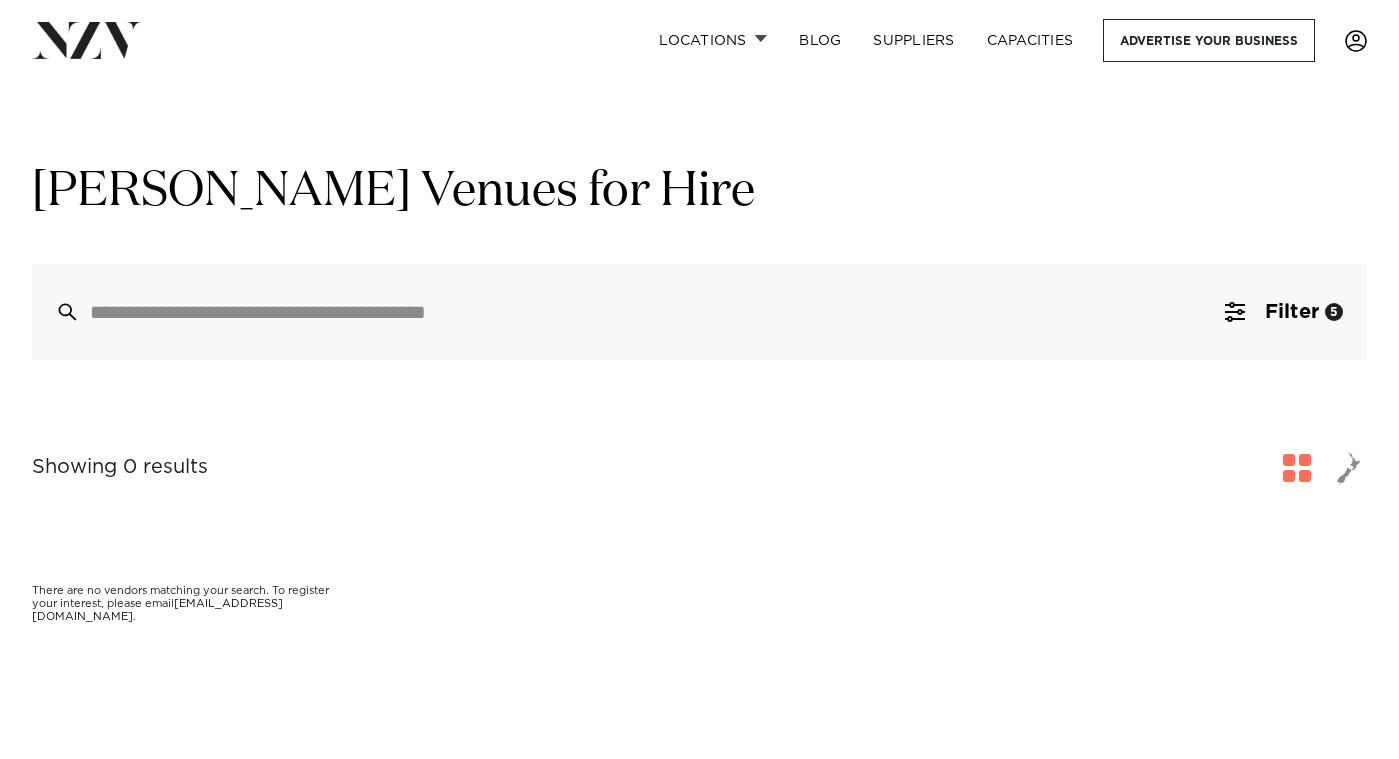 scroll, scrollTop: 0, scrollLeft: 0, axis: both 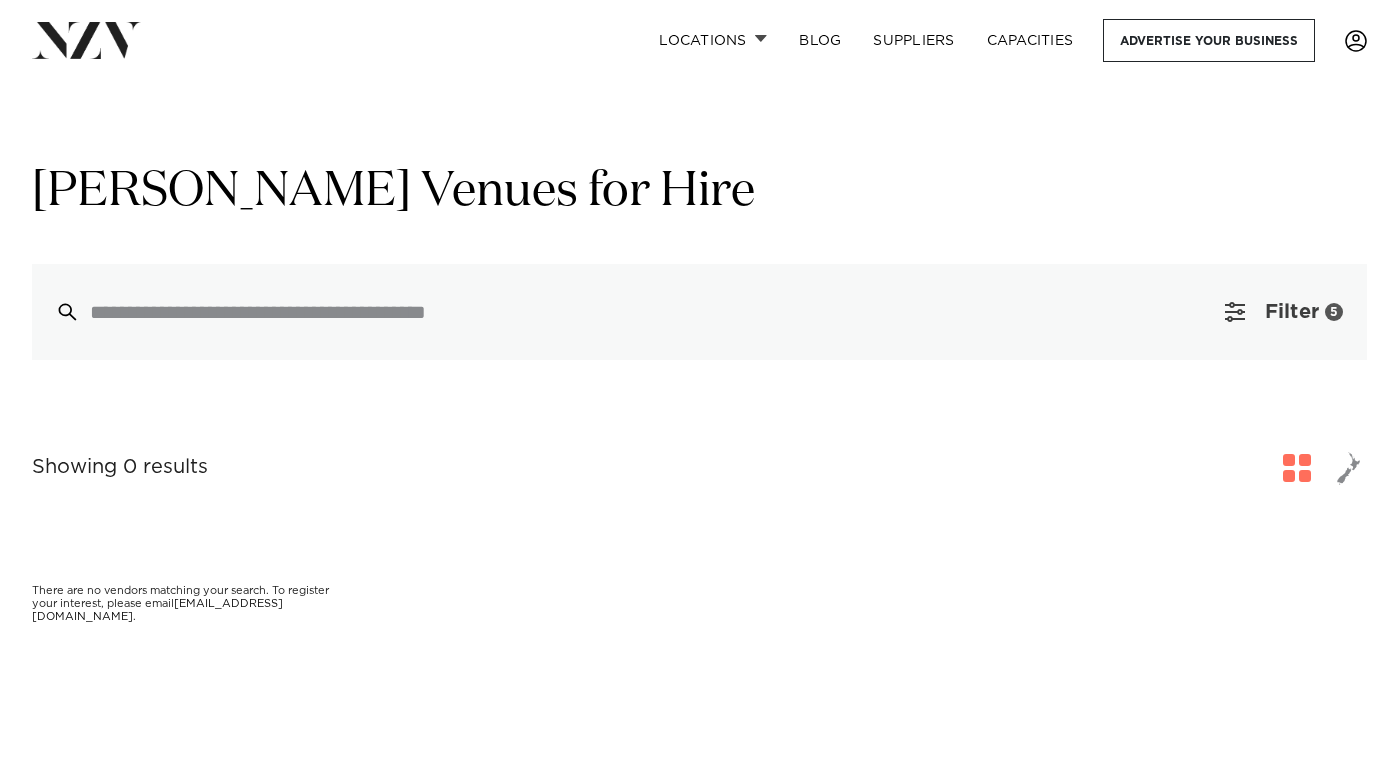 click on "Filter" at bounding box center (1292, 312) 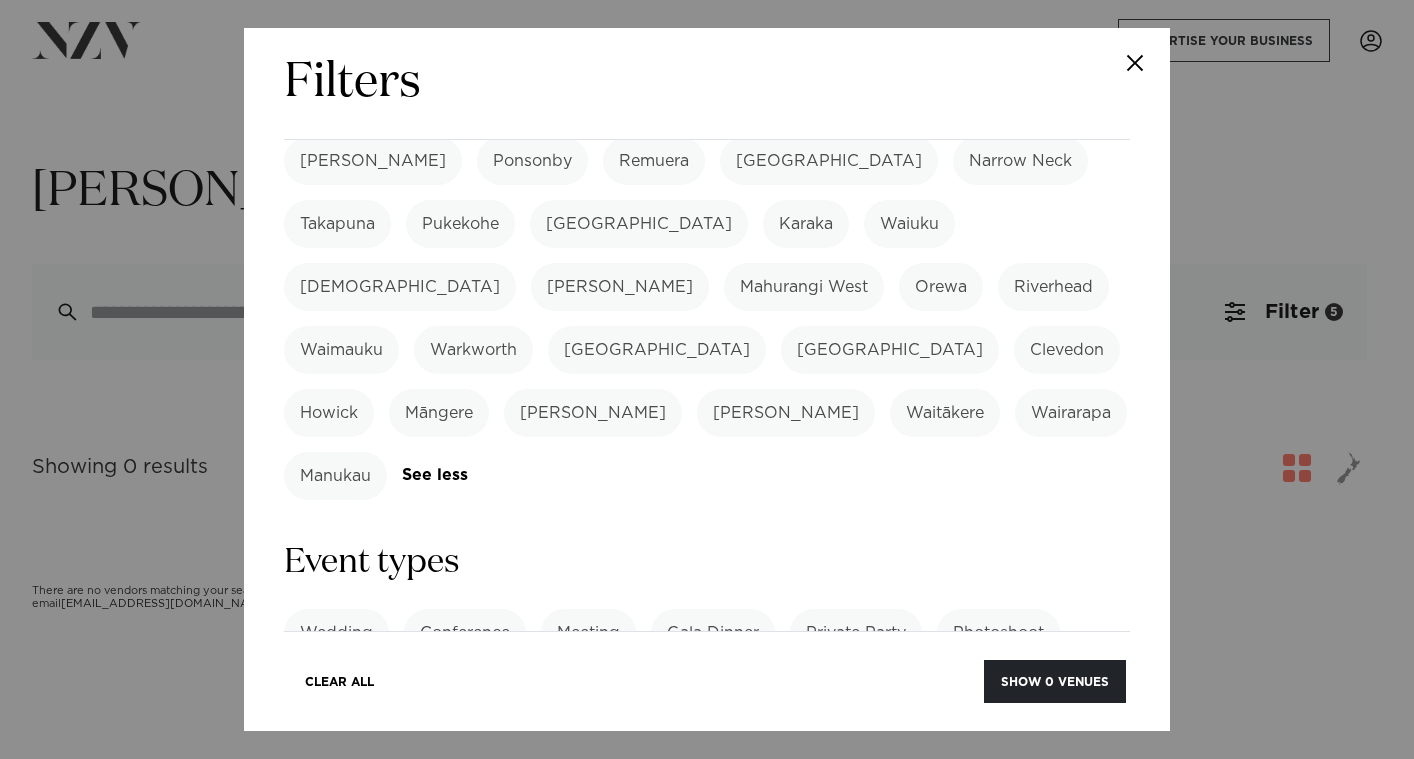 scroll, scrollTop: 700, scrollLeft: 0, axis: vertical 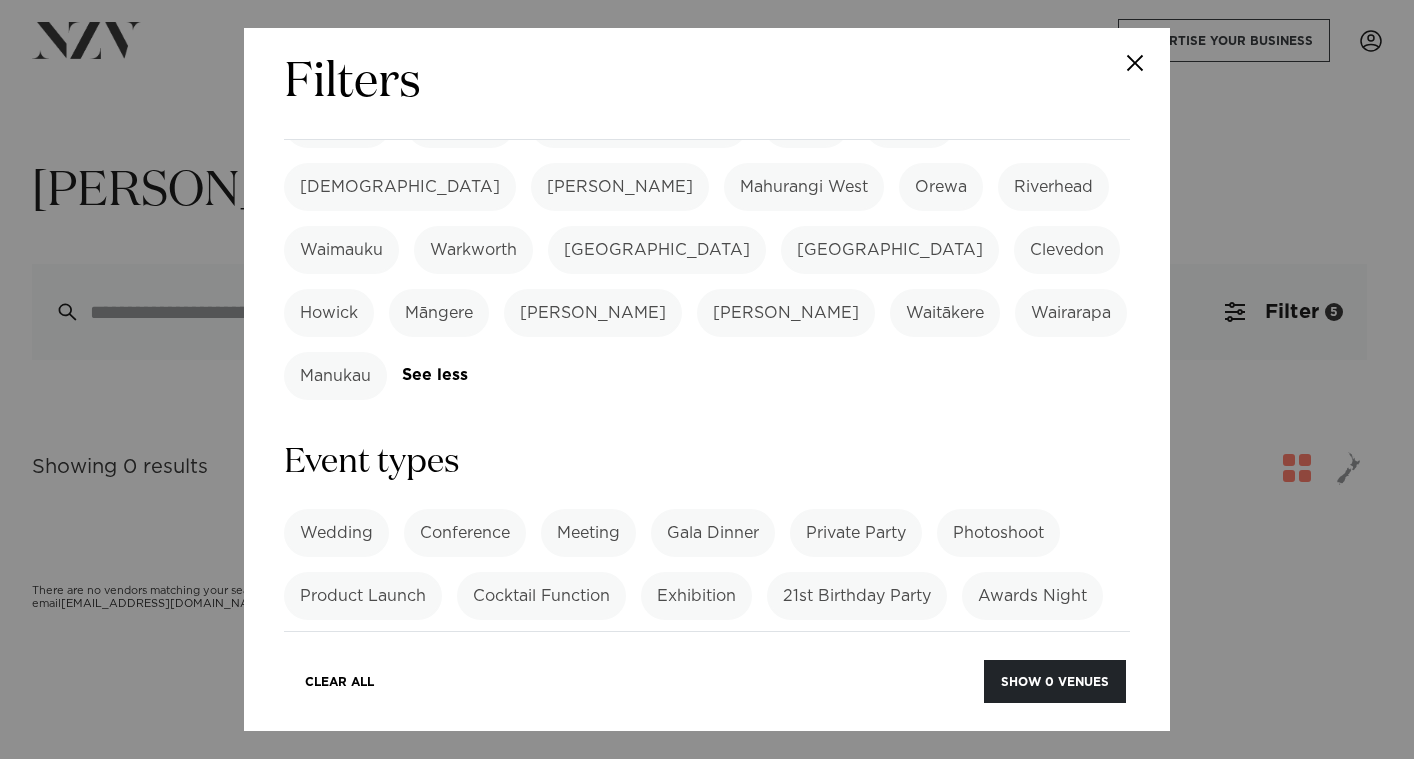 click on "Gala Dinner" at bounding box center [713, 533] 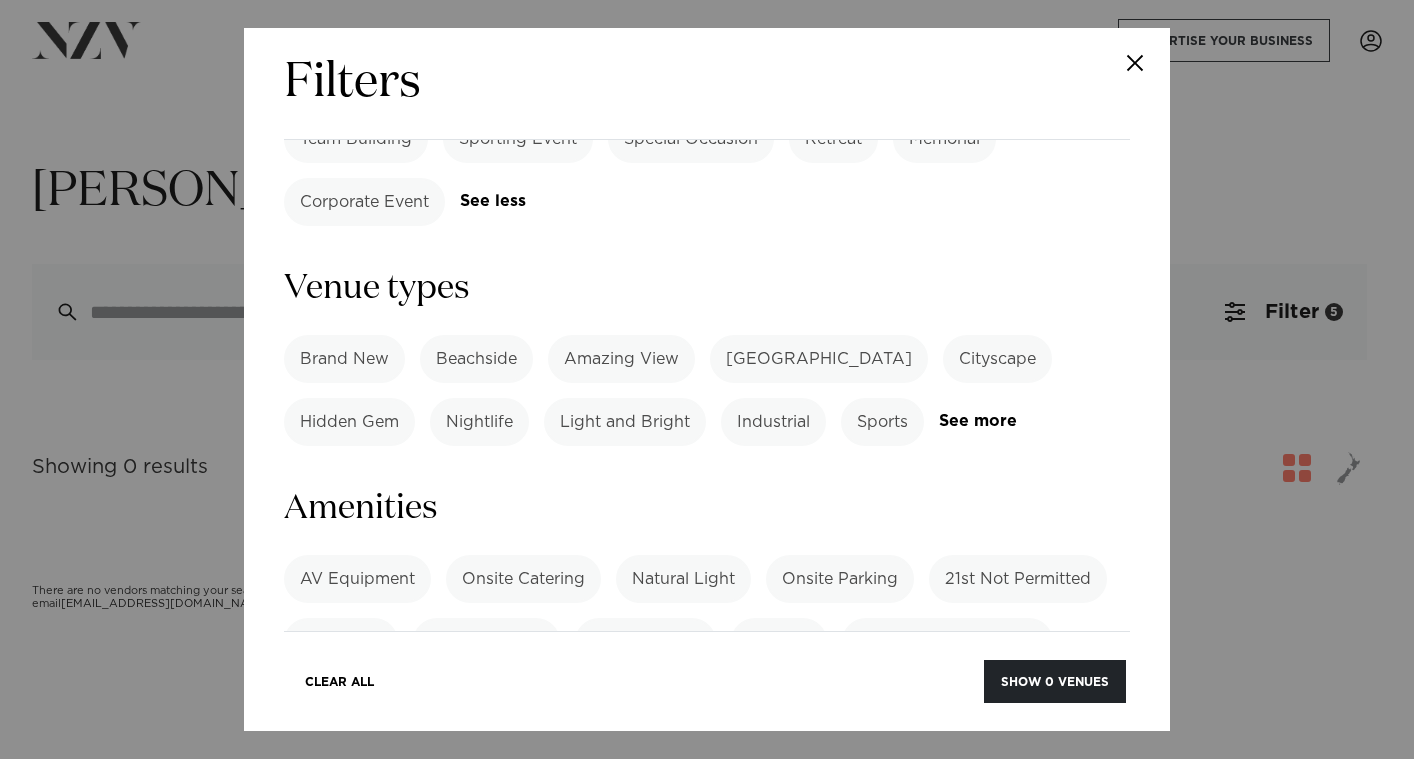 scroll, scrollTop: 1400, scrollLeft: 0, axis: vertical 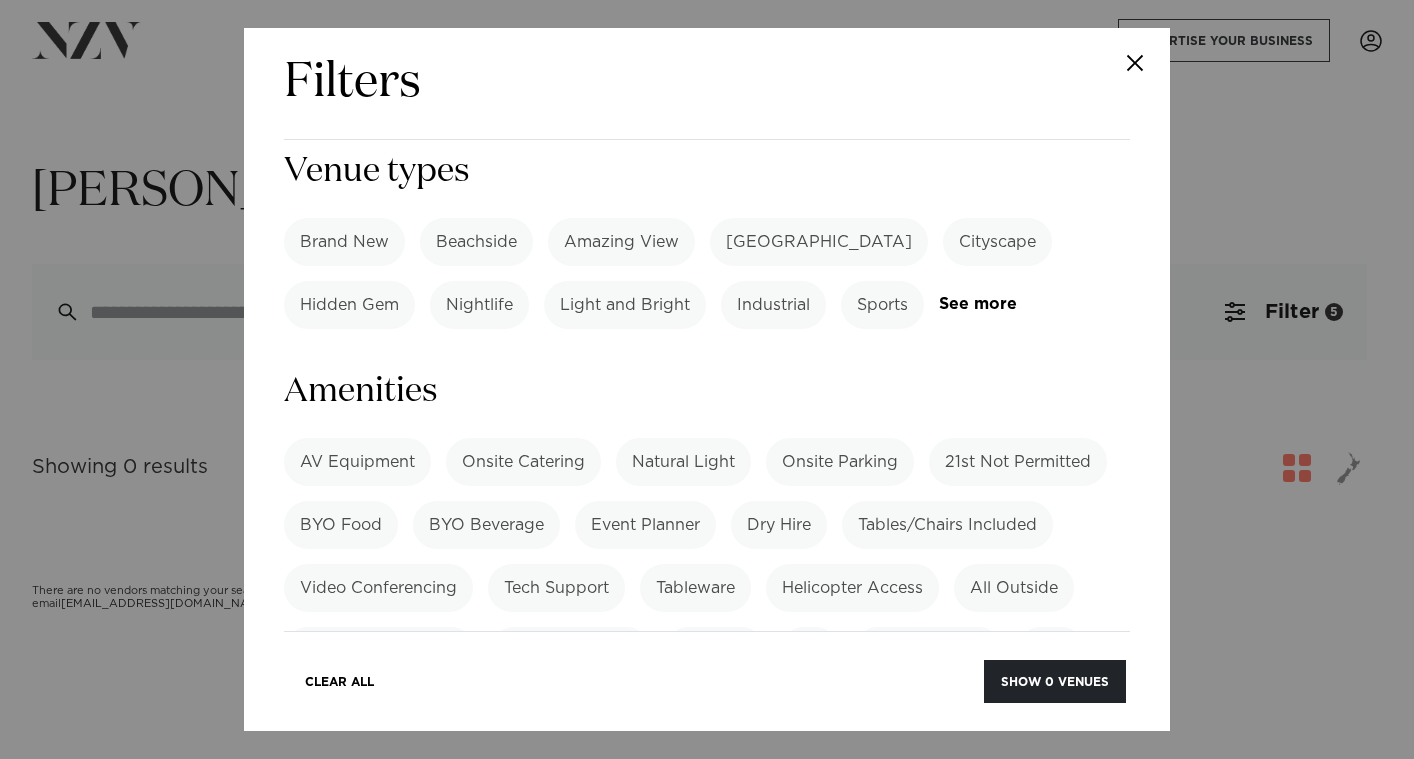 click on "Onsite Parking" at bounding box center (840, 462) 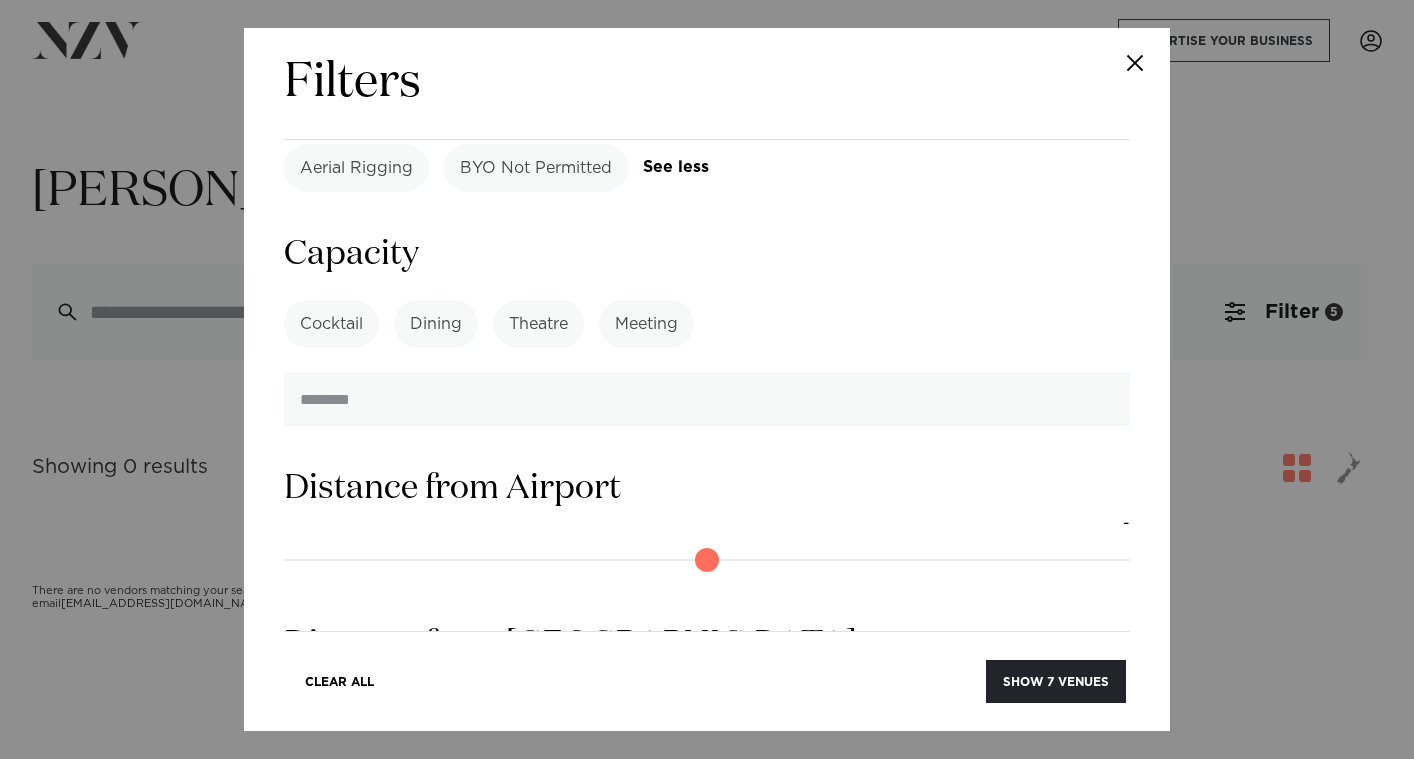 scroll, scrollTop: 2200, scrollLeft: 0, axis: vertical 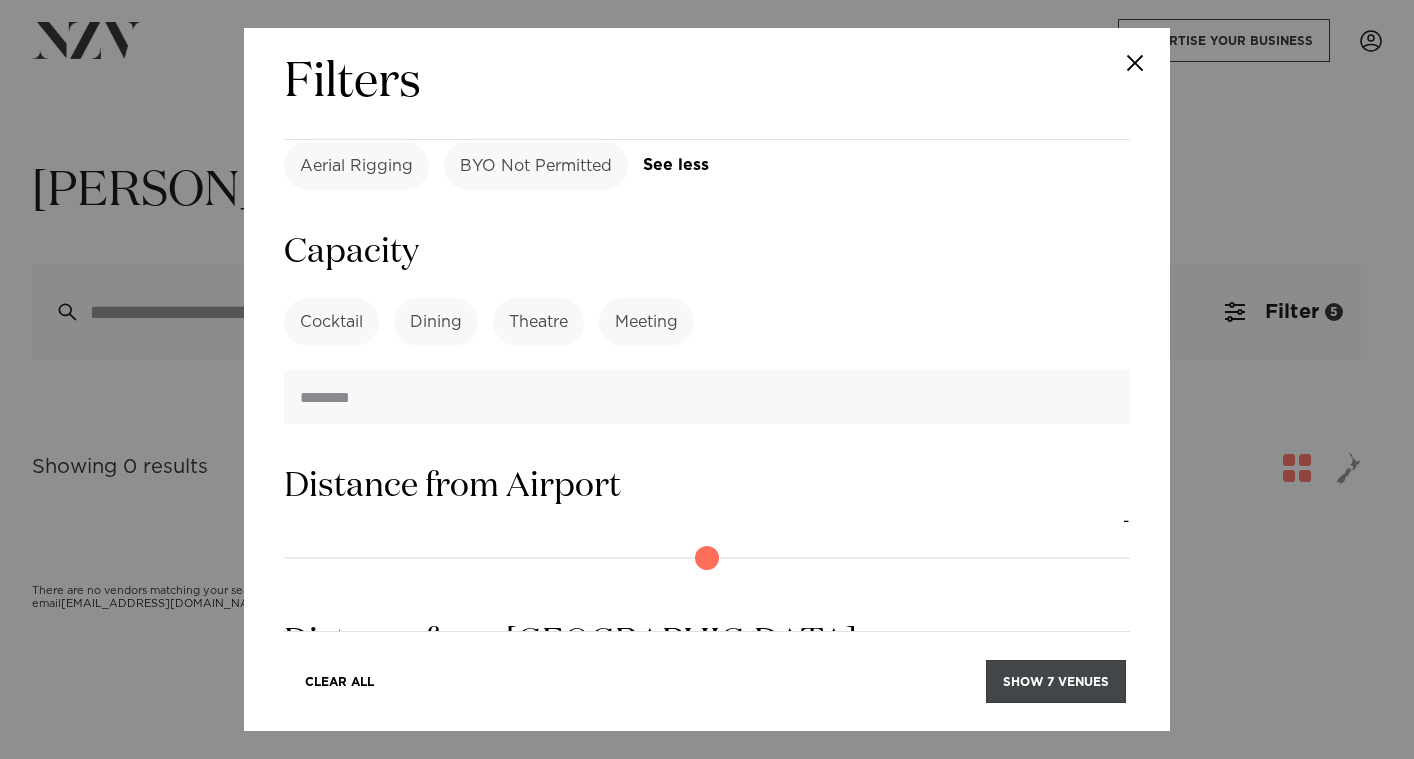 drag, startPoint x: 1082, startPoint y: 682, endPoint x: 1091, endPoint y: 633, distance: 49.819675 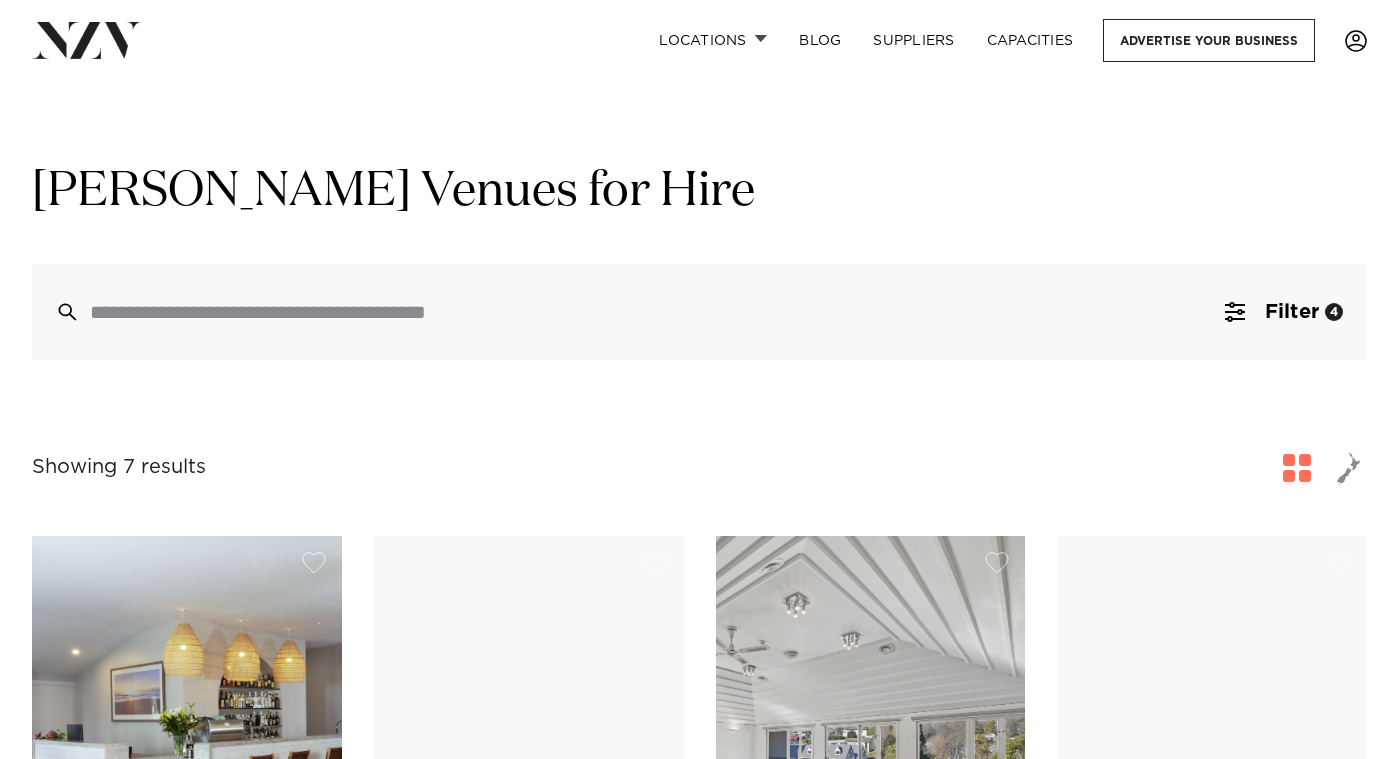 scroll, scrollTop: 0, scrollLeft: 0, axis: both 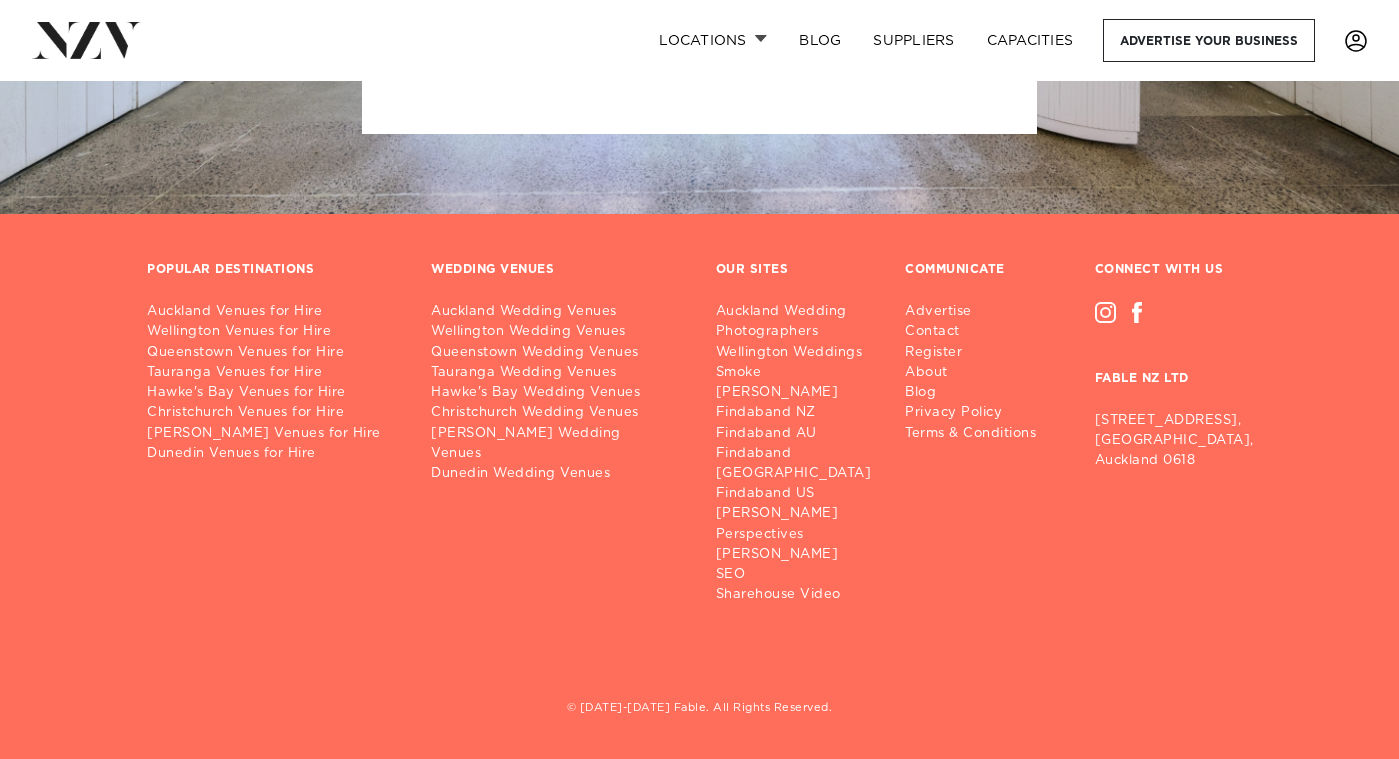 click on "[PERSON_NAME][GEOGRAPHIC_DATA]" at bounding box center (871, -865) 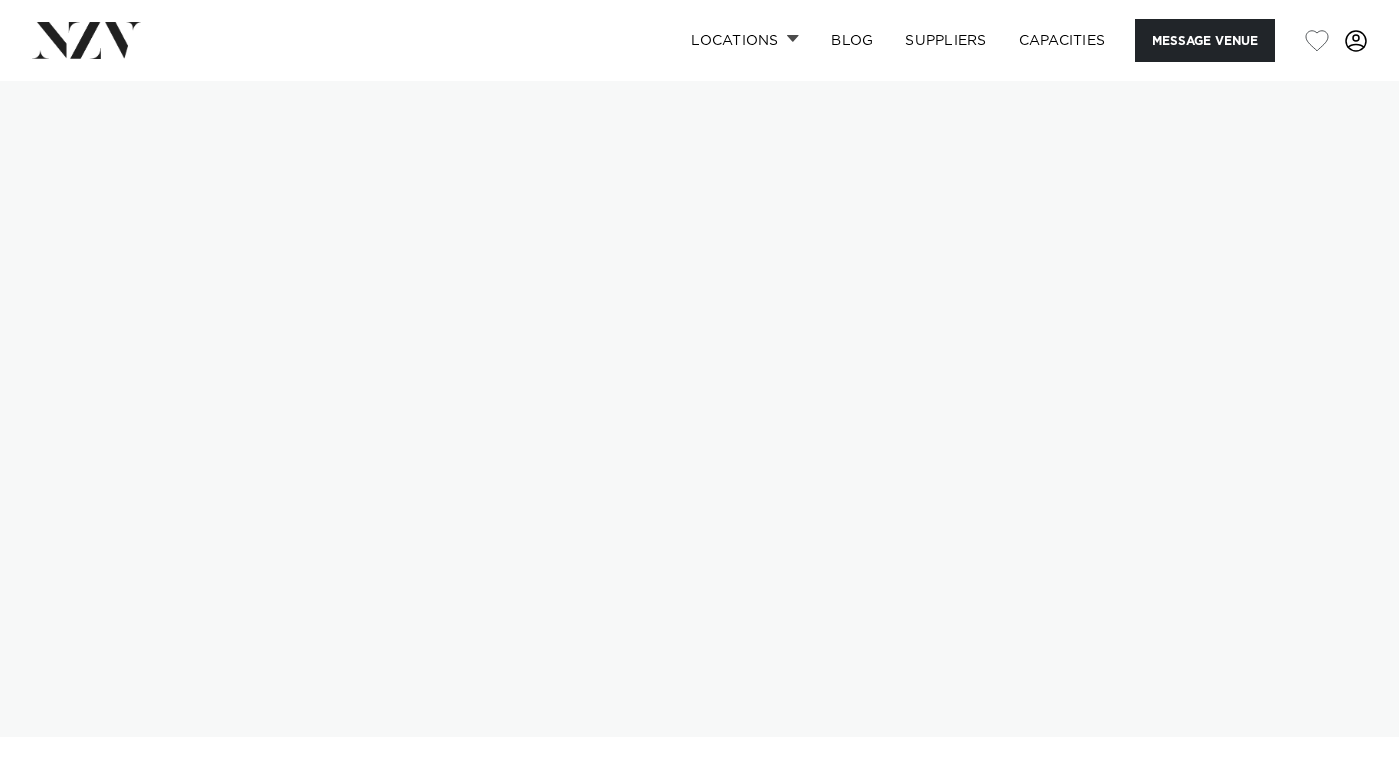 scroll, scrollTop: 0, scrollLeft: 0, axis: both 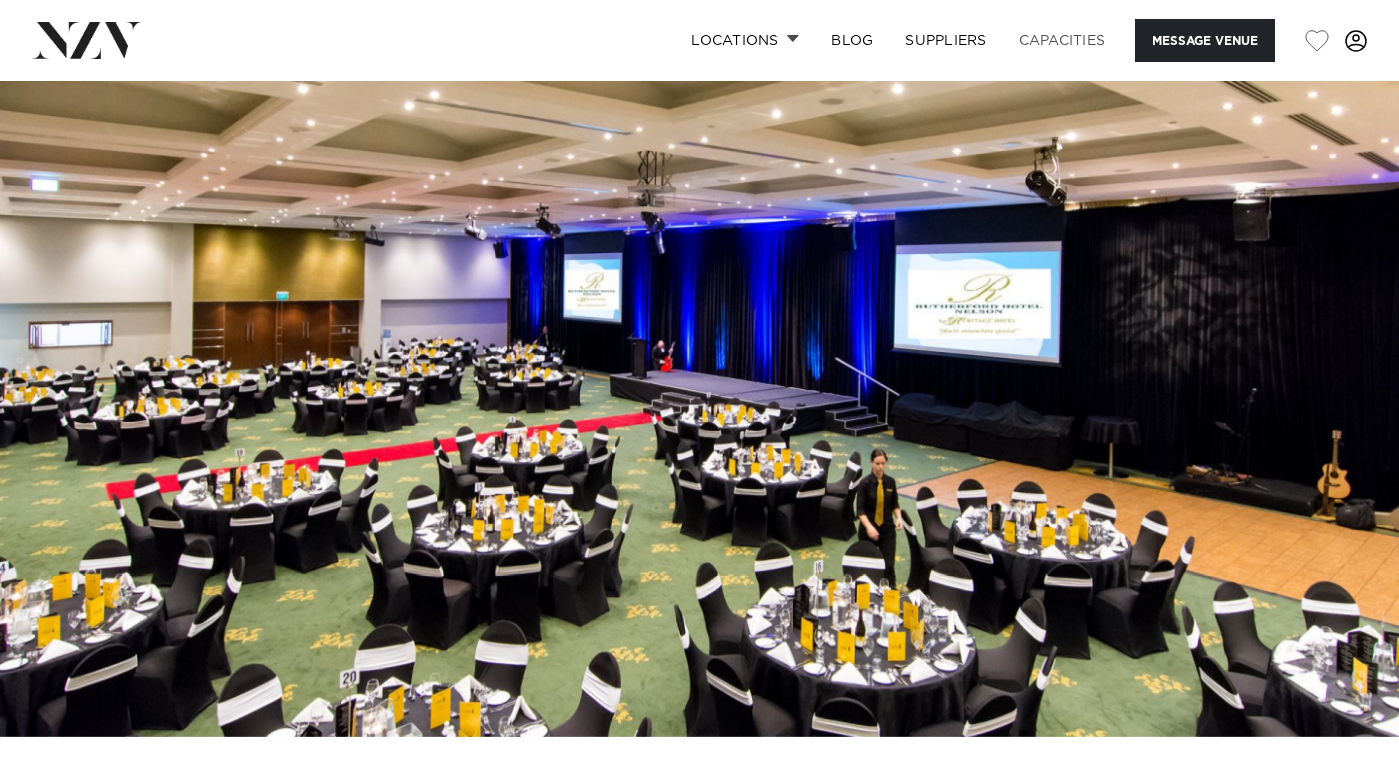 drag, startPoint x: 1046, startPoint y: 37, endPoint x: 1038, endPoint y: 95, distance: 58.549126 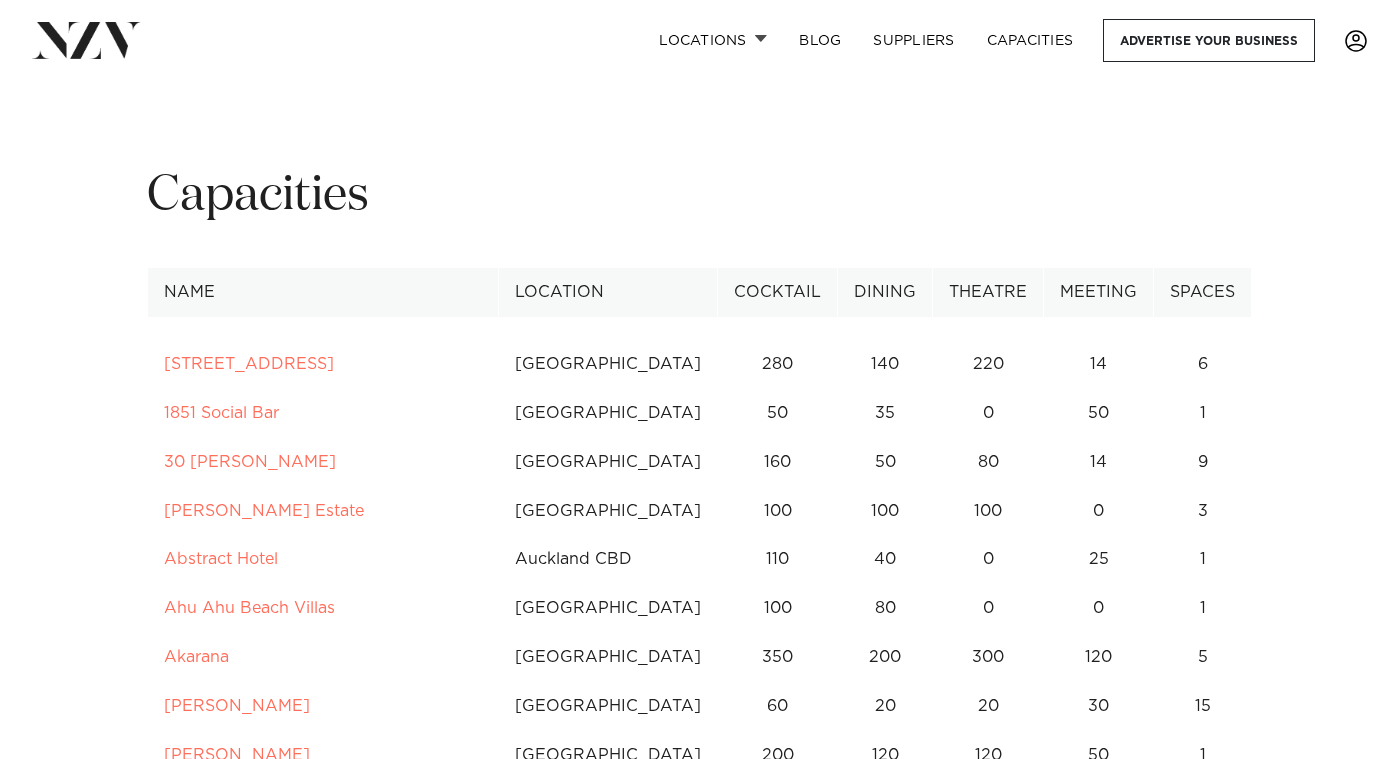 scroll, scrollTop: 0, scrollLeft: 0, axis: both 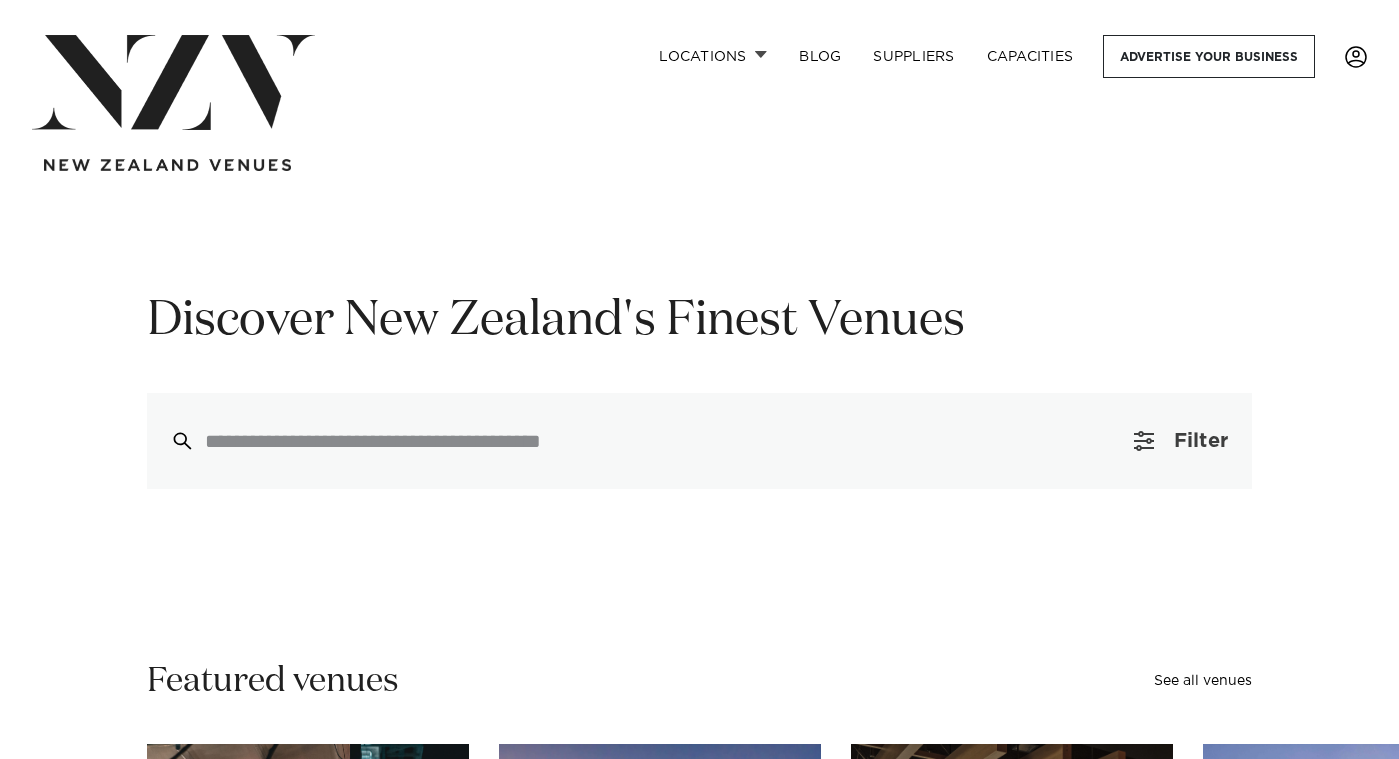 click on "Filter" at bounding box center (1201, 441) 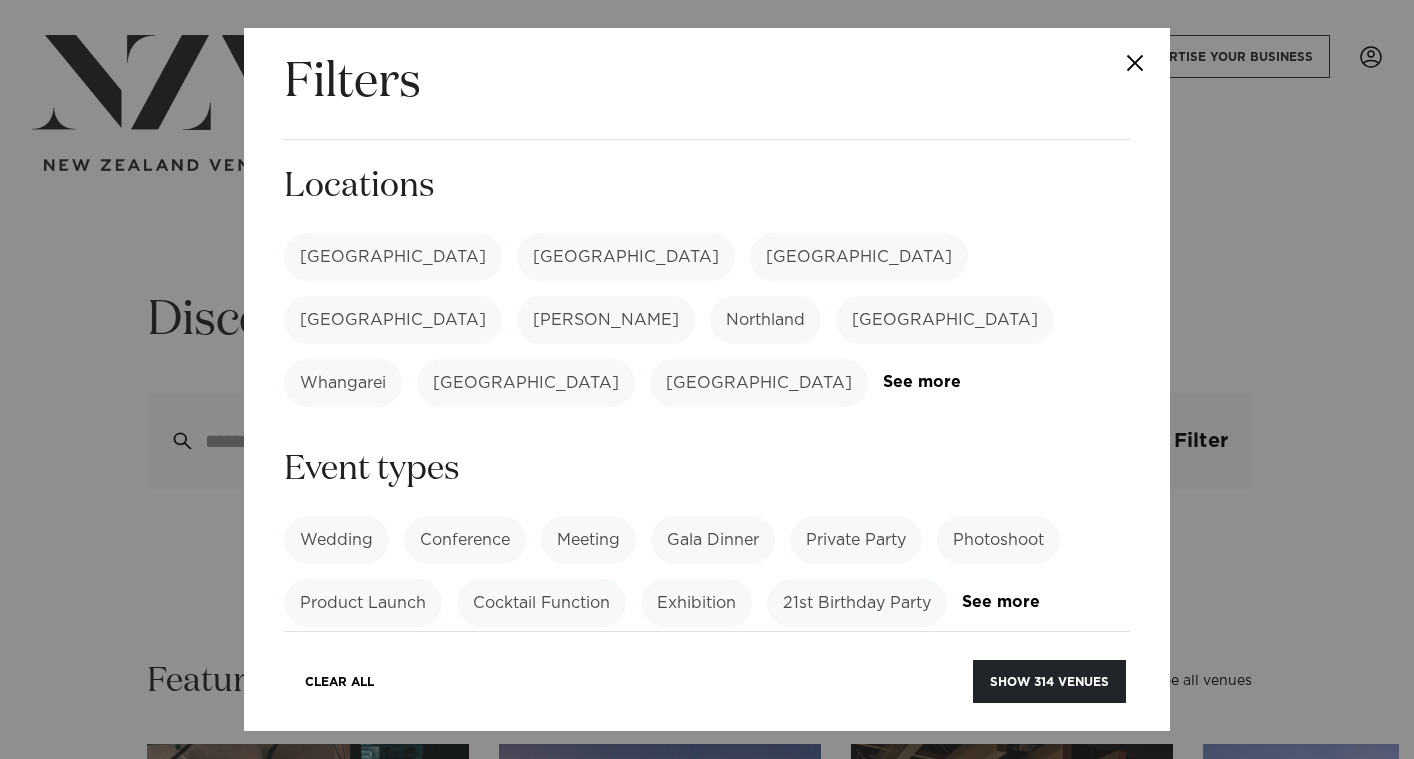 click on "See more" at bounding box center [961, 382] 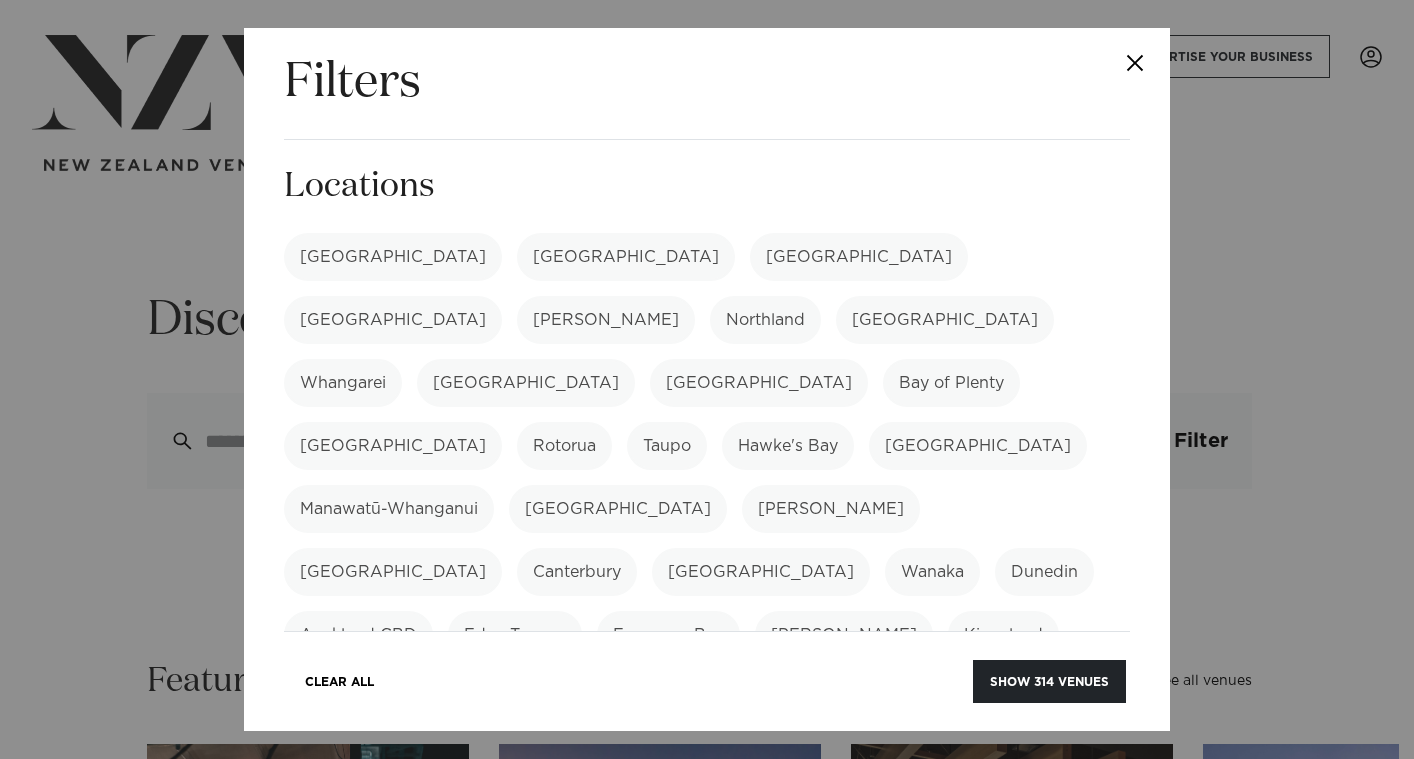 click at bounding box center (1135, 63) 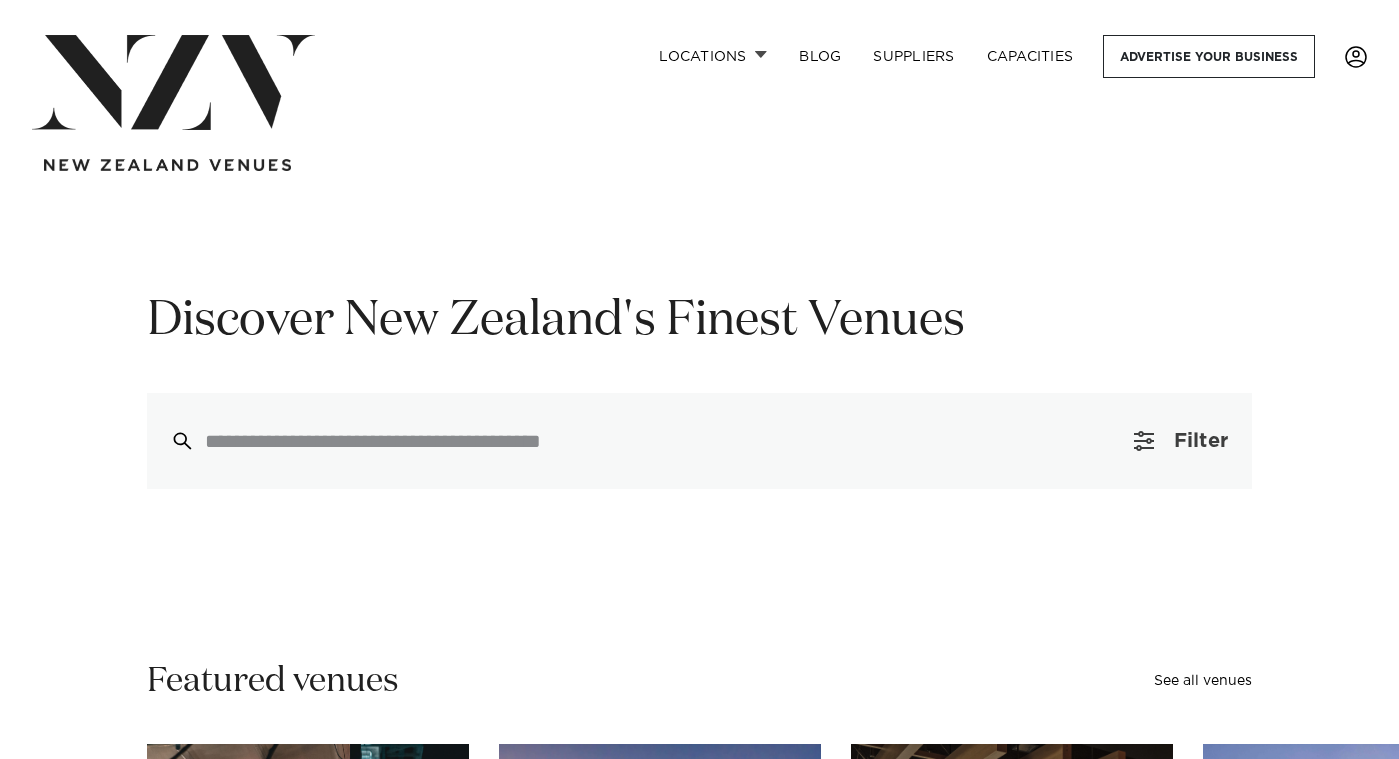 click at bounding box center (1144, 441) 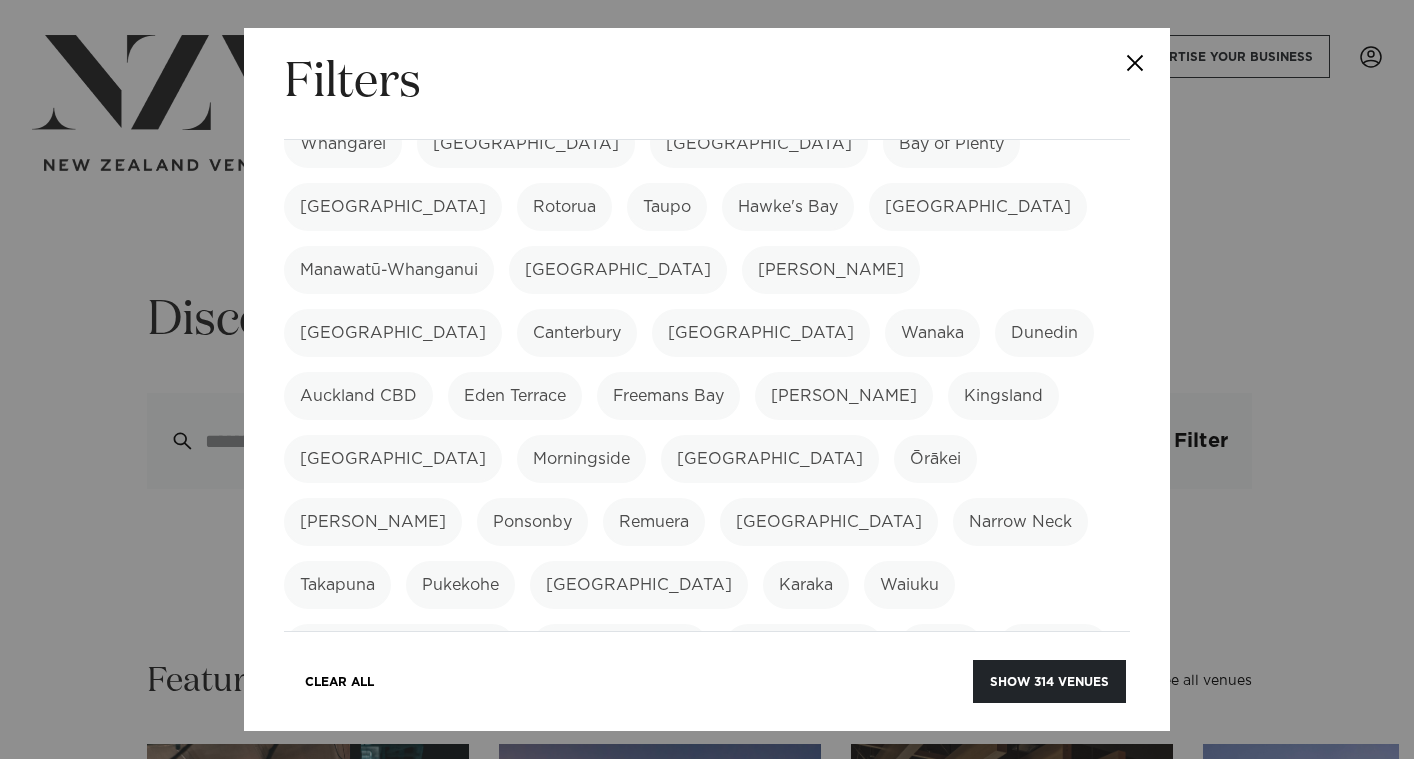 scroll, scrollTop: 300, scrollLeft: 0, axis: vertical 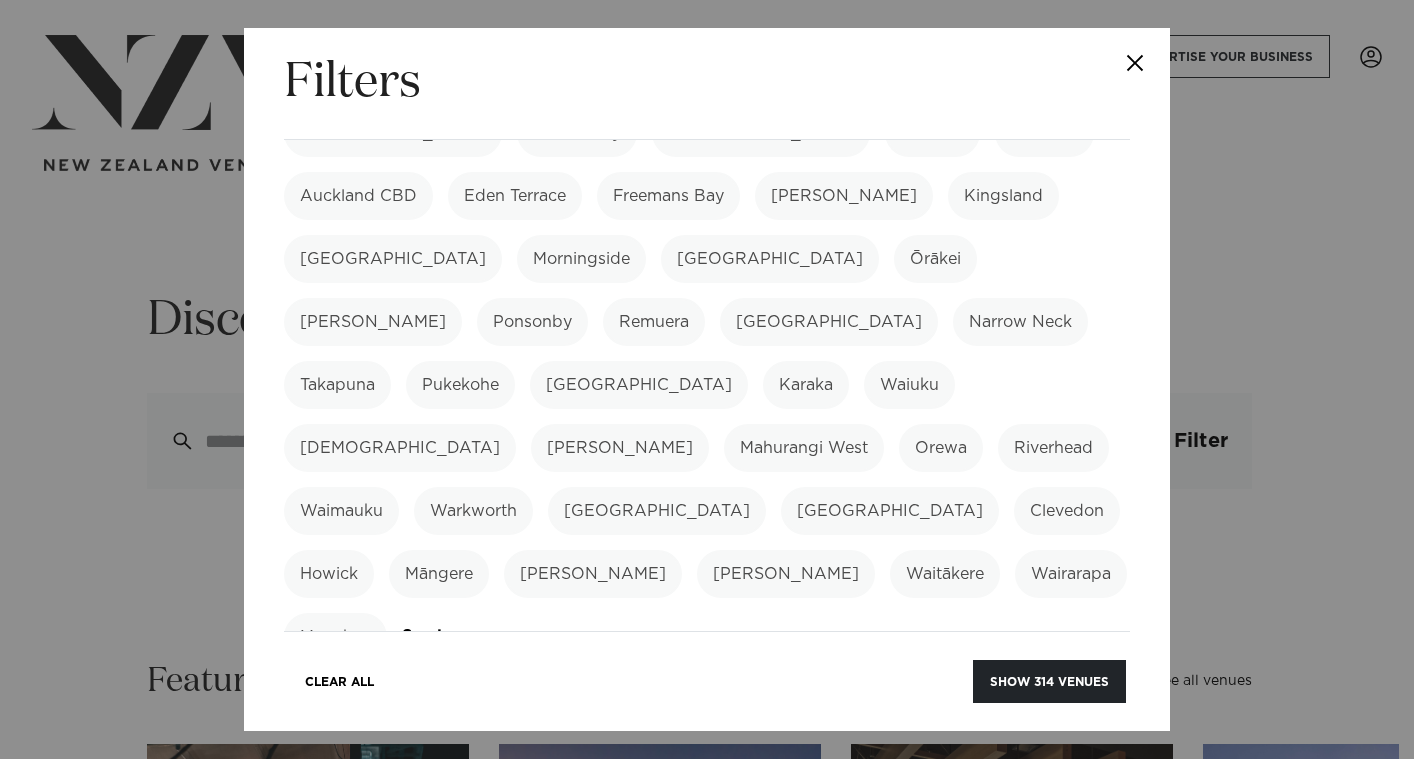 drag, startPoint x: 304, startPoint y: 428, endPoint x: 324, endPoint y: 425, distance: 20.22375 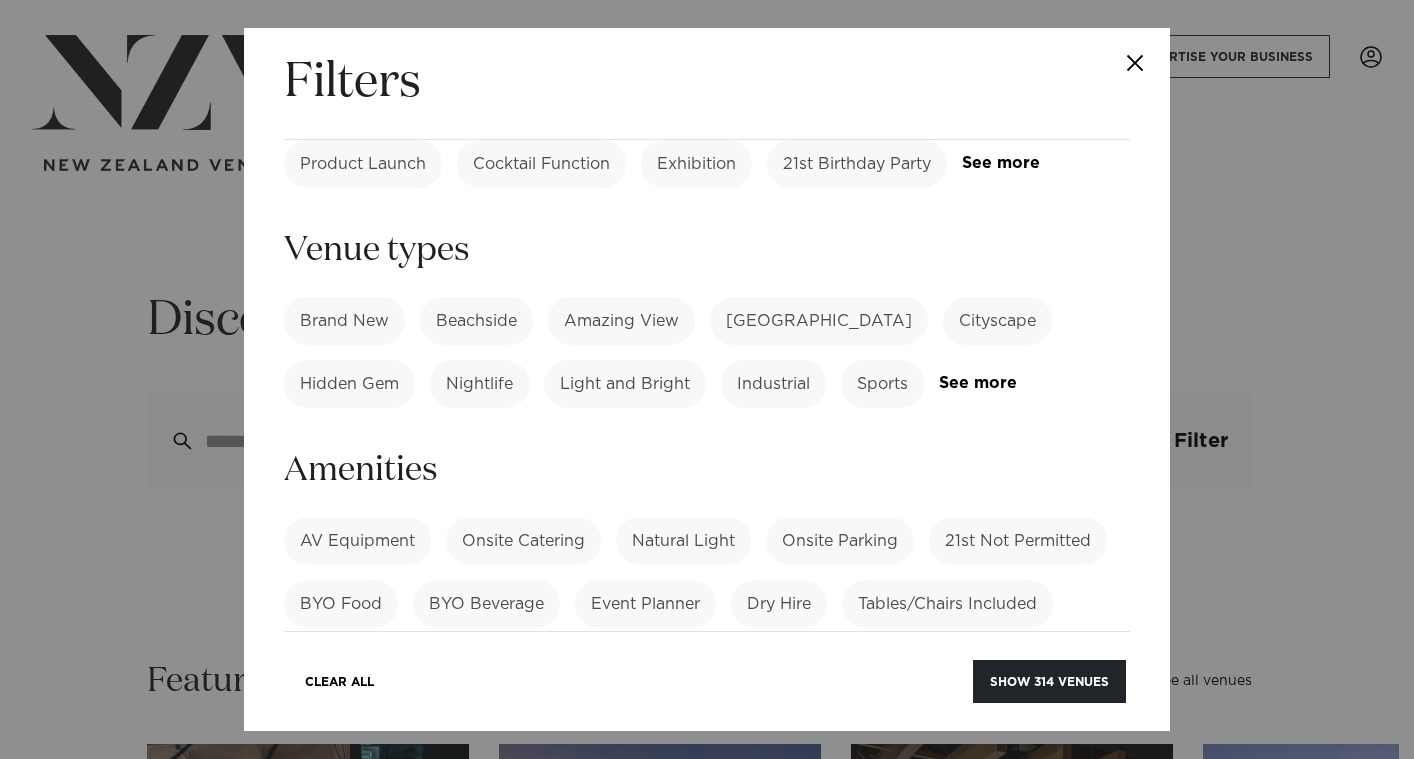 scroll, scrollTop: 0, scrollLeft: 0, axis: both 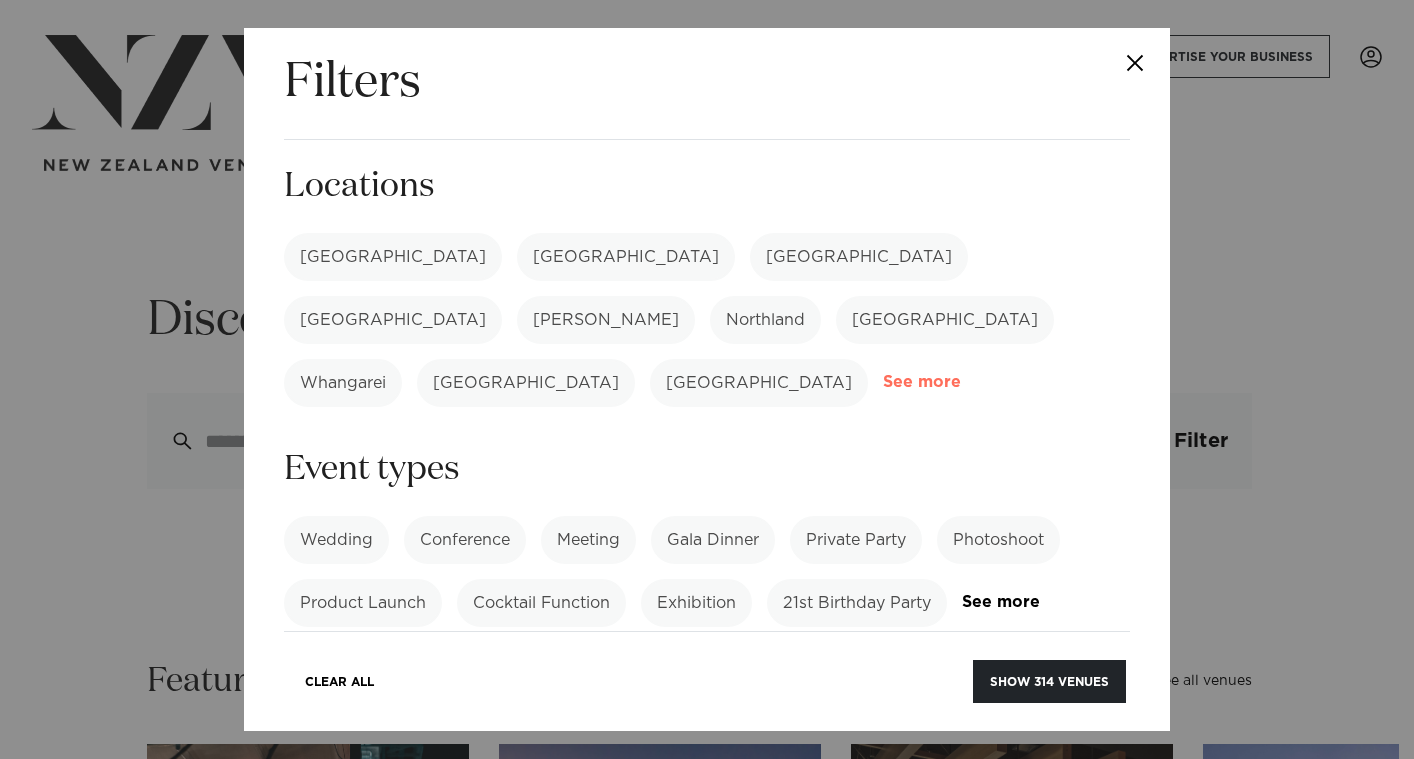 click on "See more" at bounding box center [961, 382] 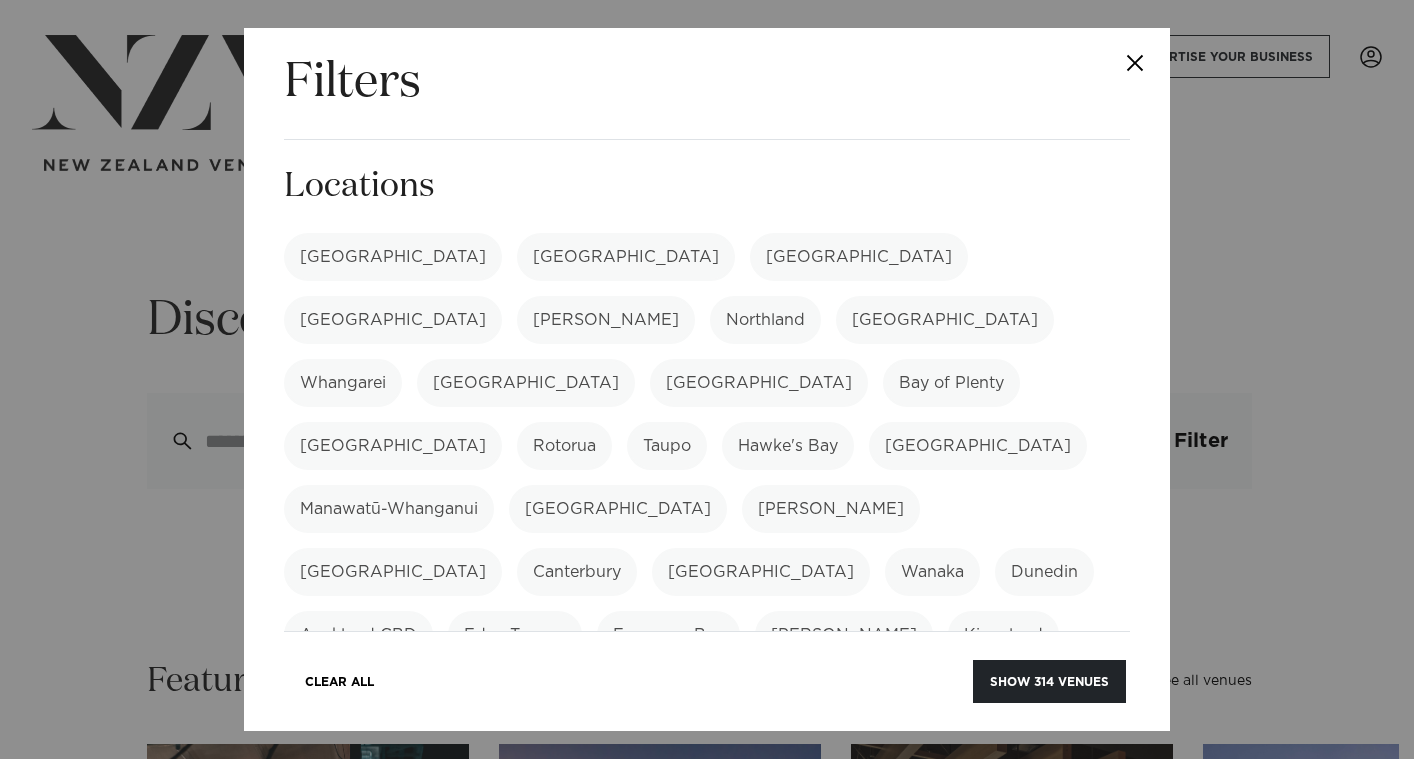 click on "Dunedin" at bounding box center [1044, 572] 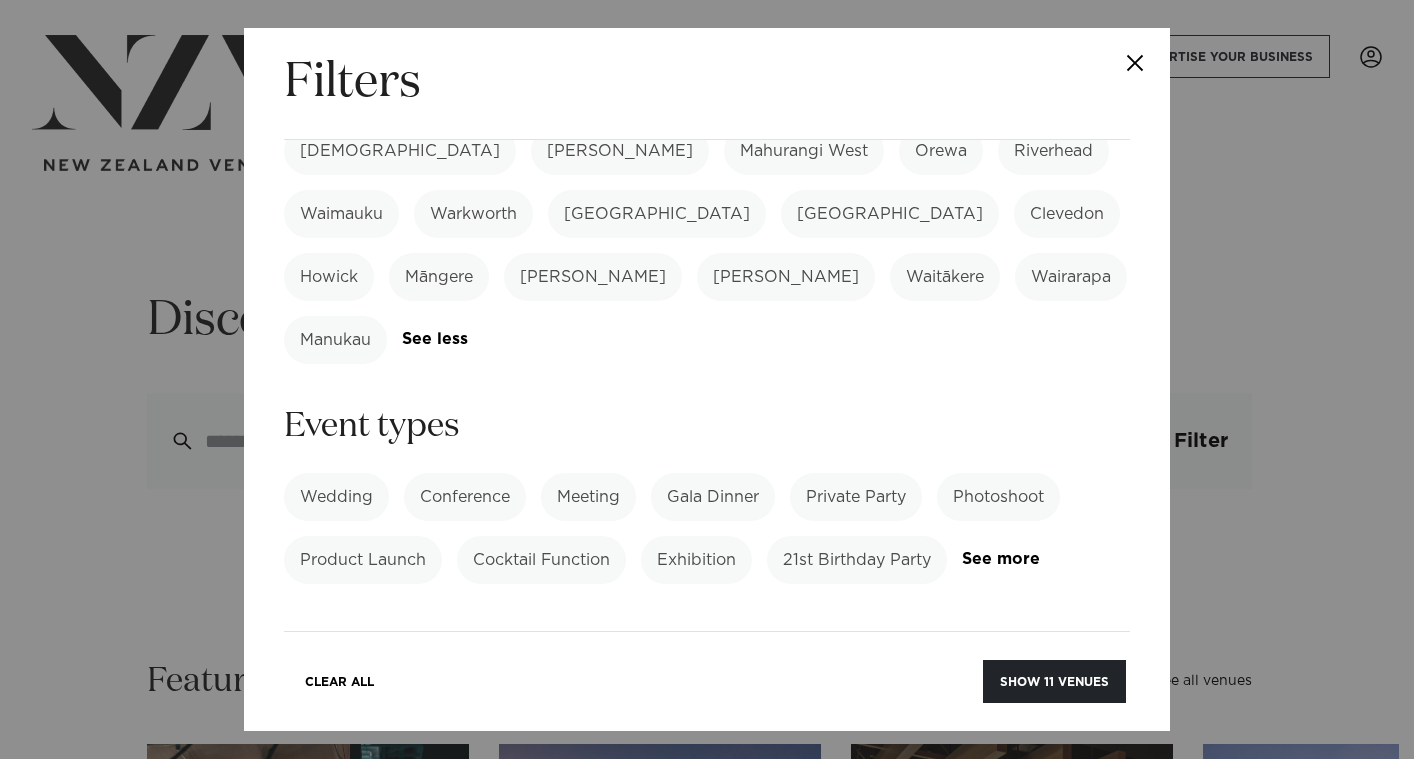 scroll, scrollTop: 800, scrollLeft: 0, axis: vertical 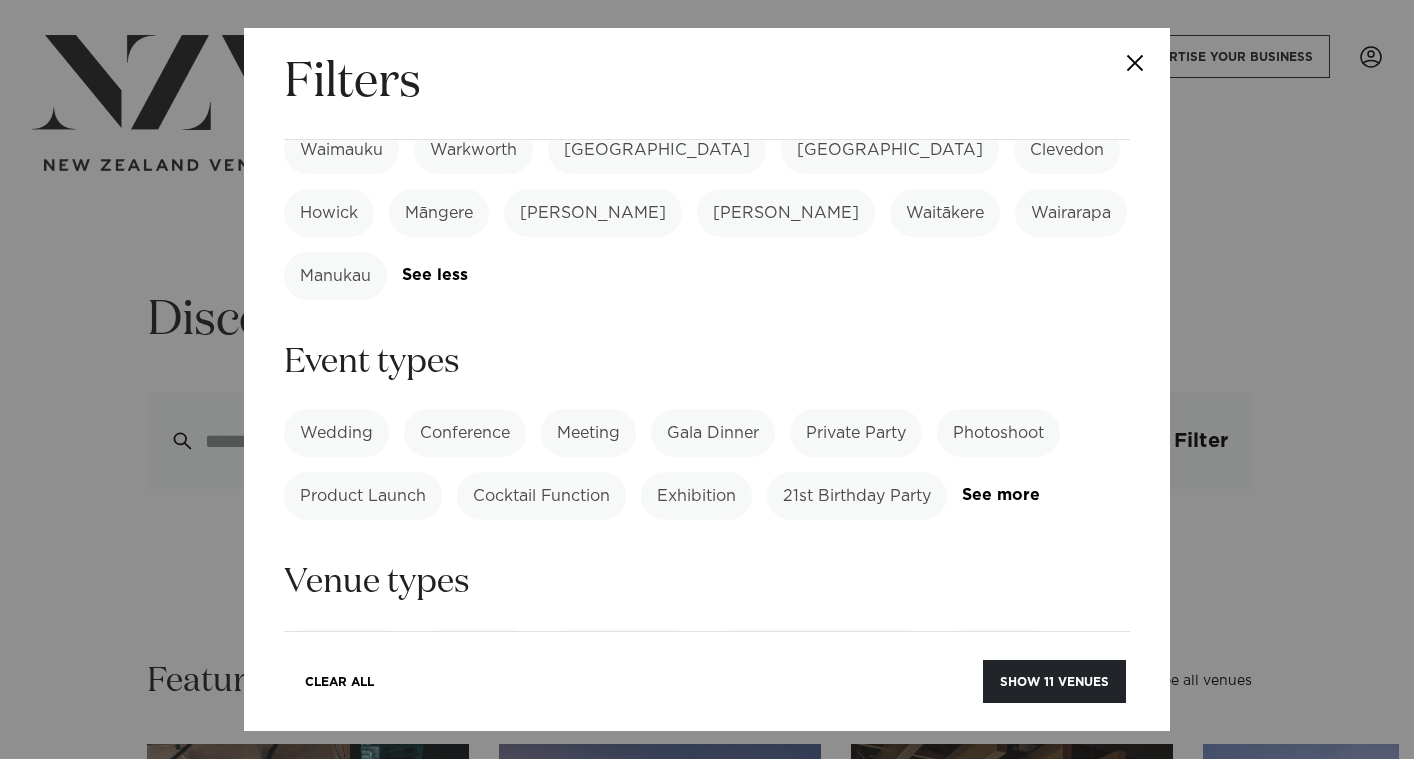 click on "Gala Dinner" at bounding box center [713, 433] 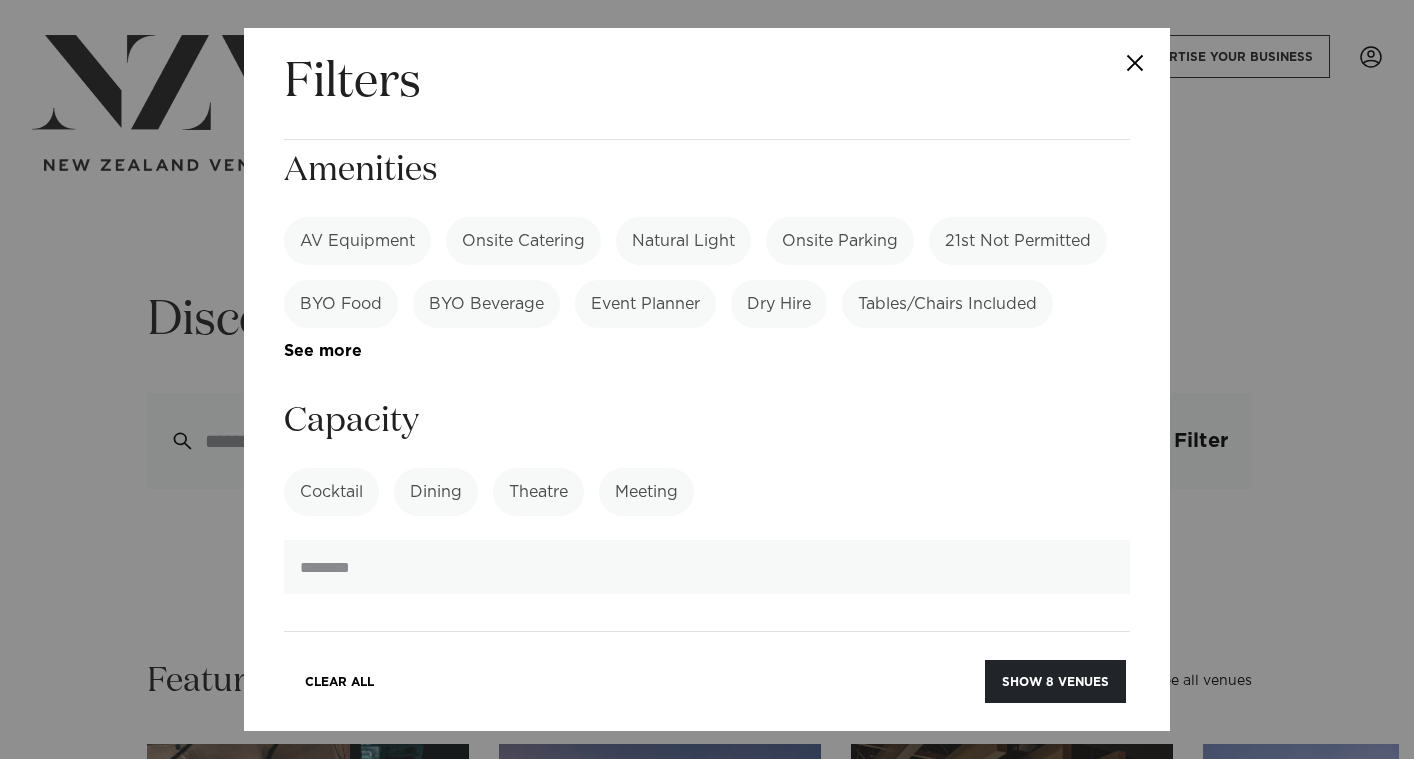 scroll, scrollTop: 1500, scrollLeft: 0, axis: vertical 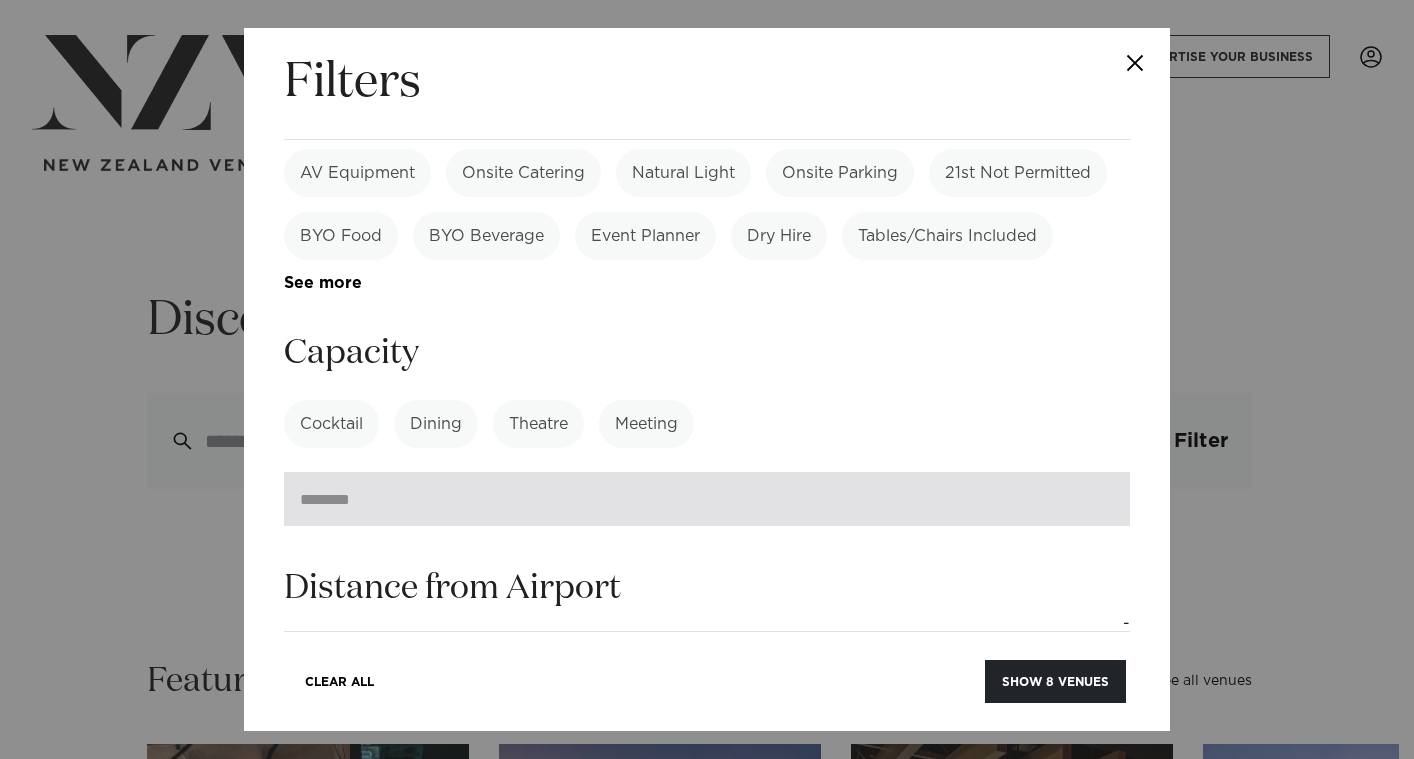 click at bounding box center (707, 499) 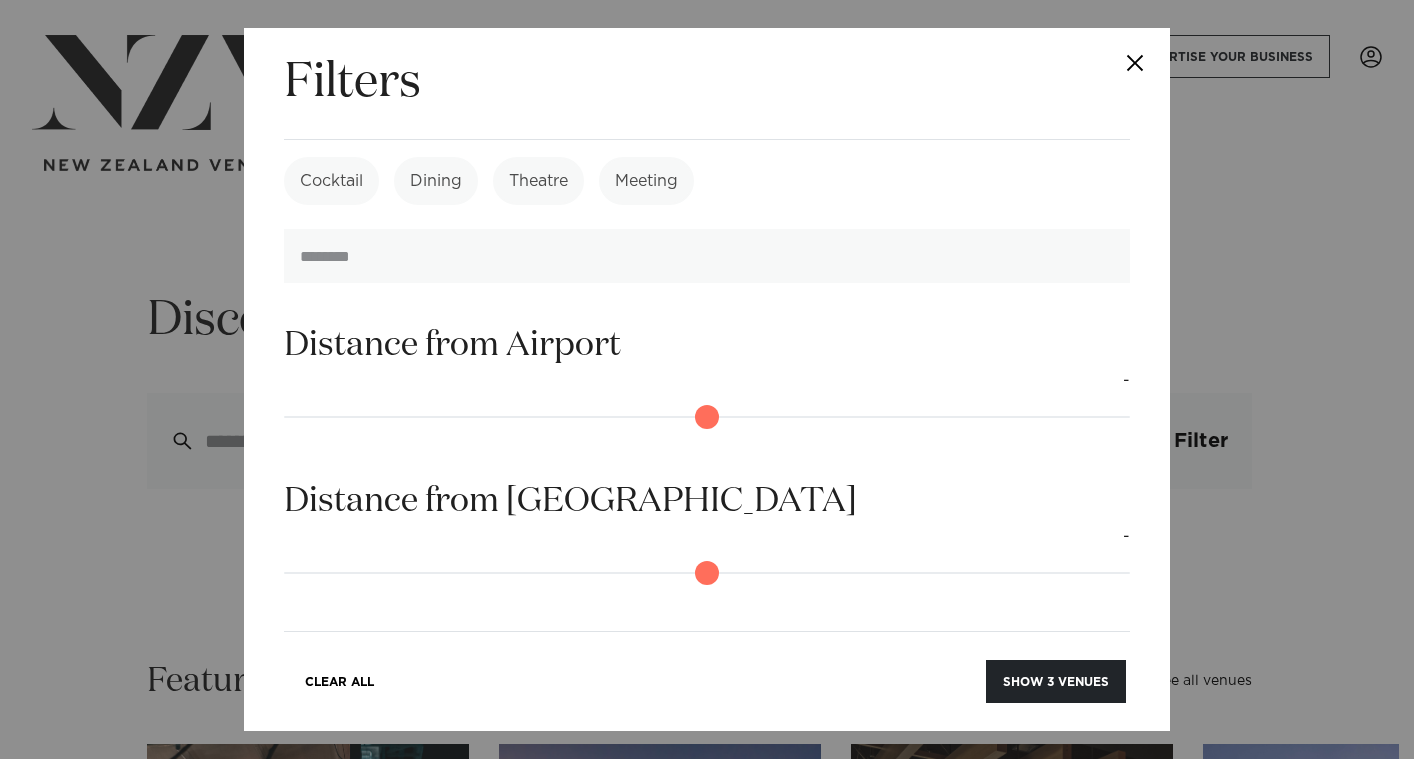 scroll, scrollTop: 1845, scrollLeft: 0, axis: vertical 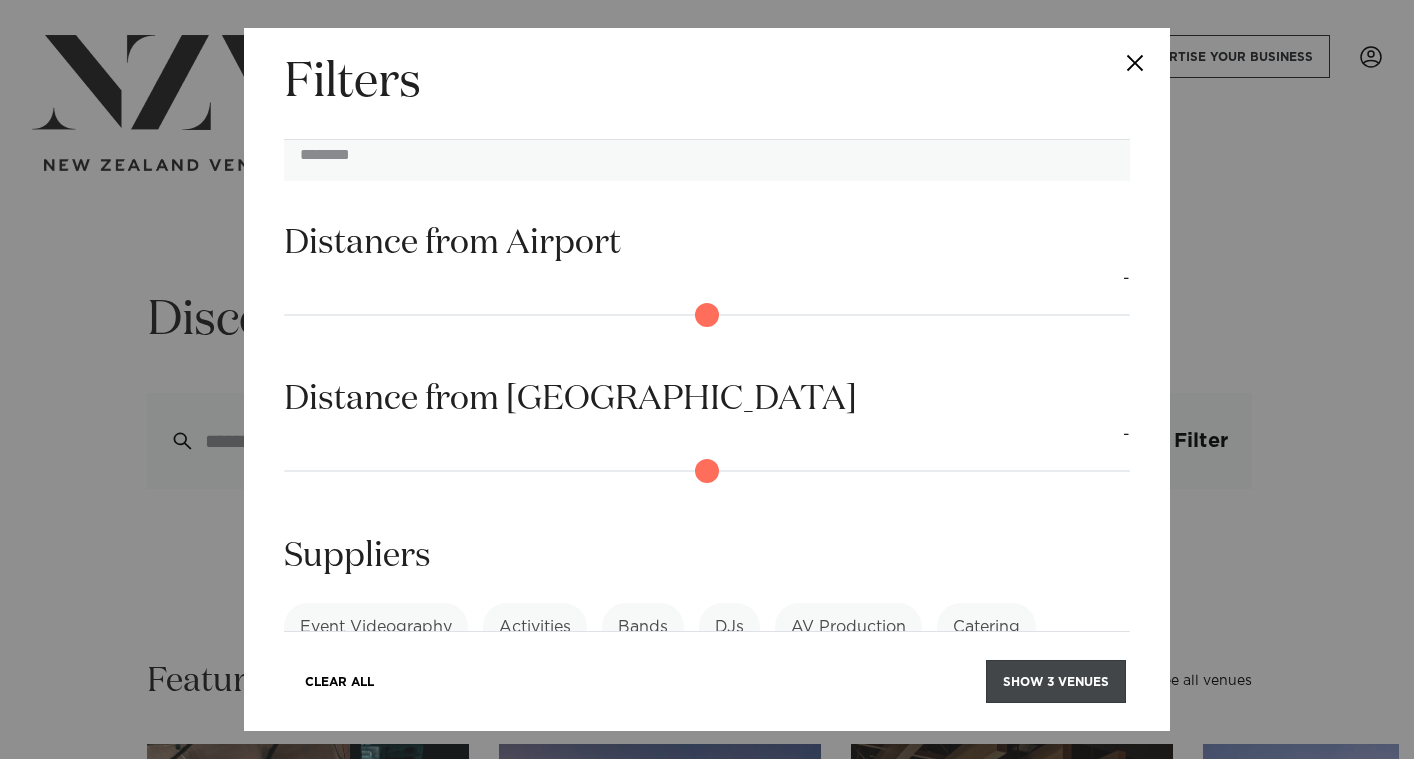type on "**" 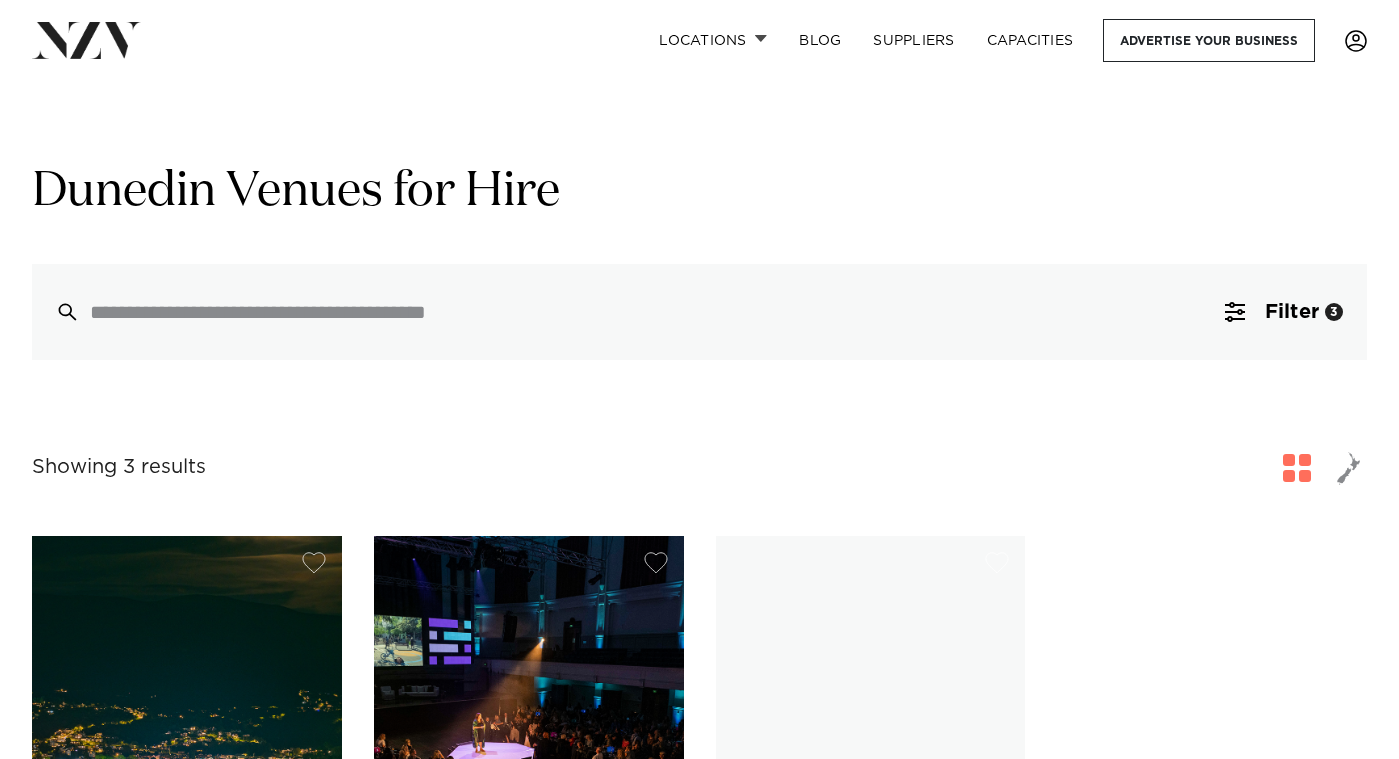 scroll, scrollTop: 0, scrollLeft: 0, axis: both 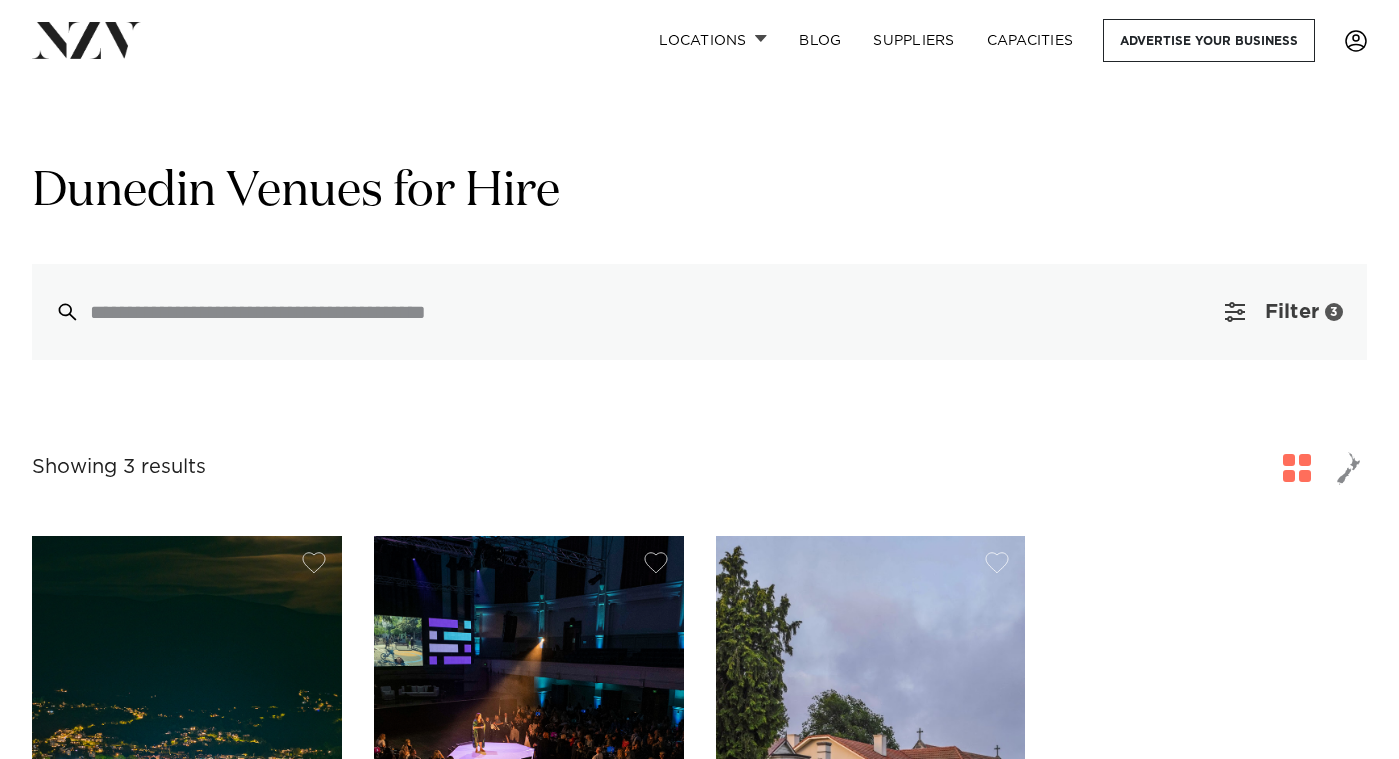 click on "Filter" at bounding box center [1292, 312] 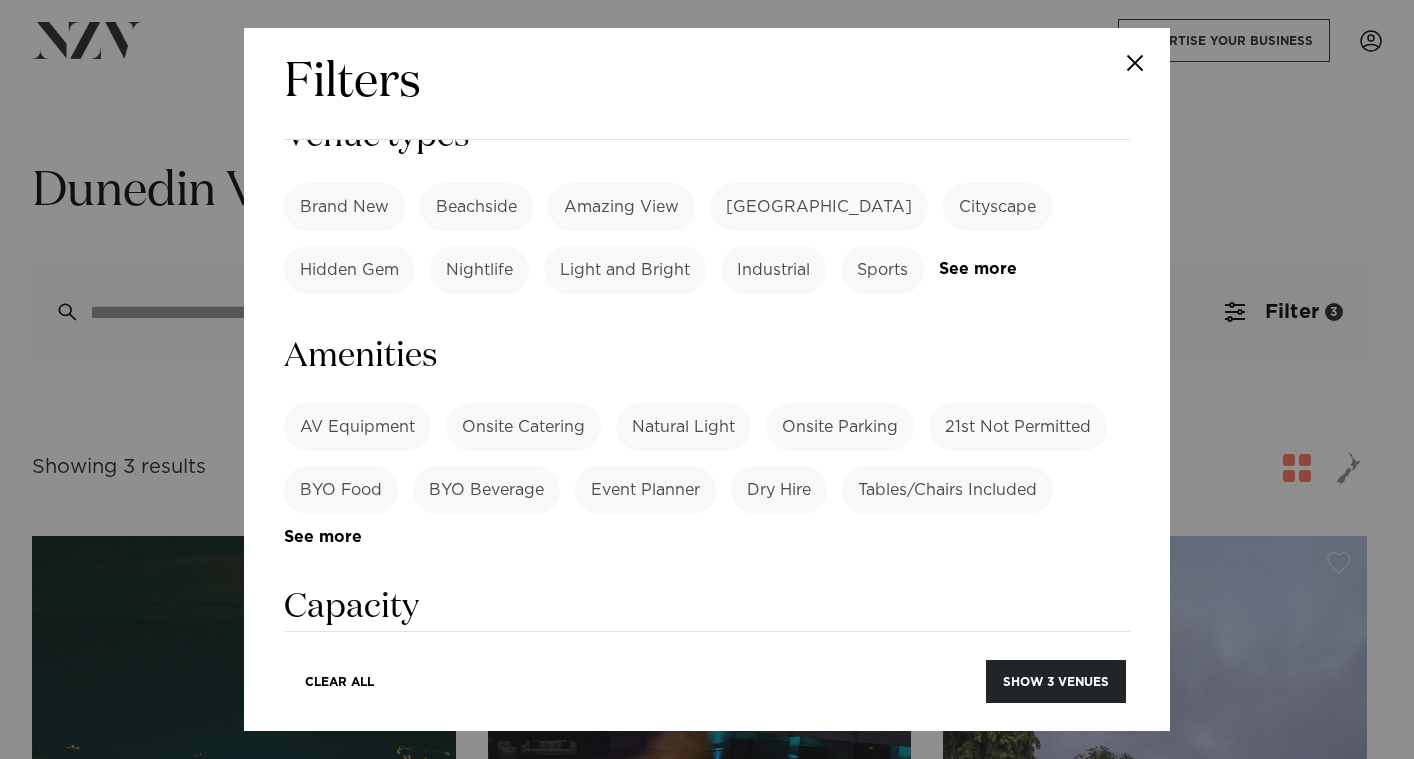 scroll, scrollTop: 1500, scrollLeft: 0, axis: vertical 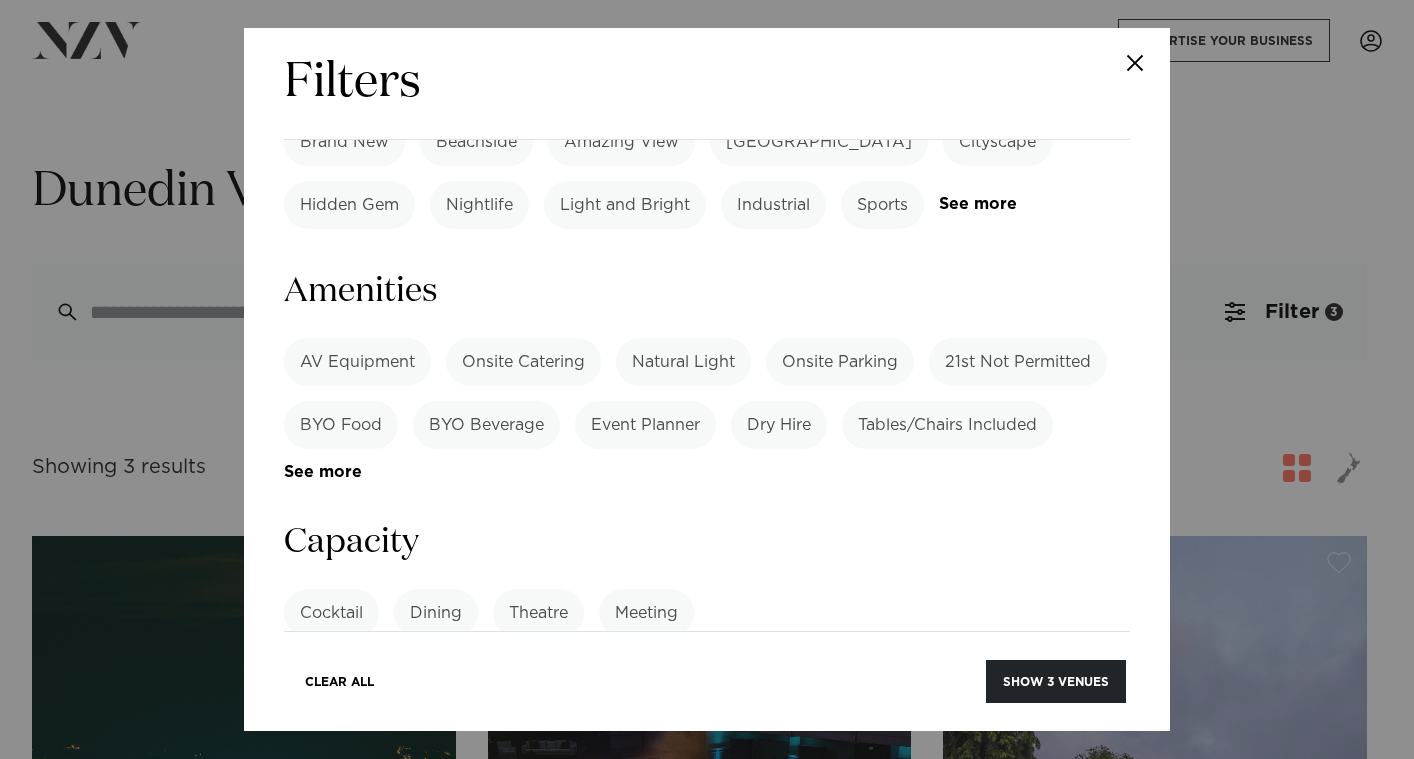 drag, startPoint x: 438, startPoint y: 396, endPoint x: 496, endPoint y: 391, distance: 58.21512 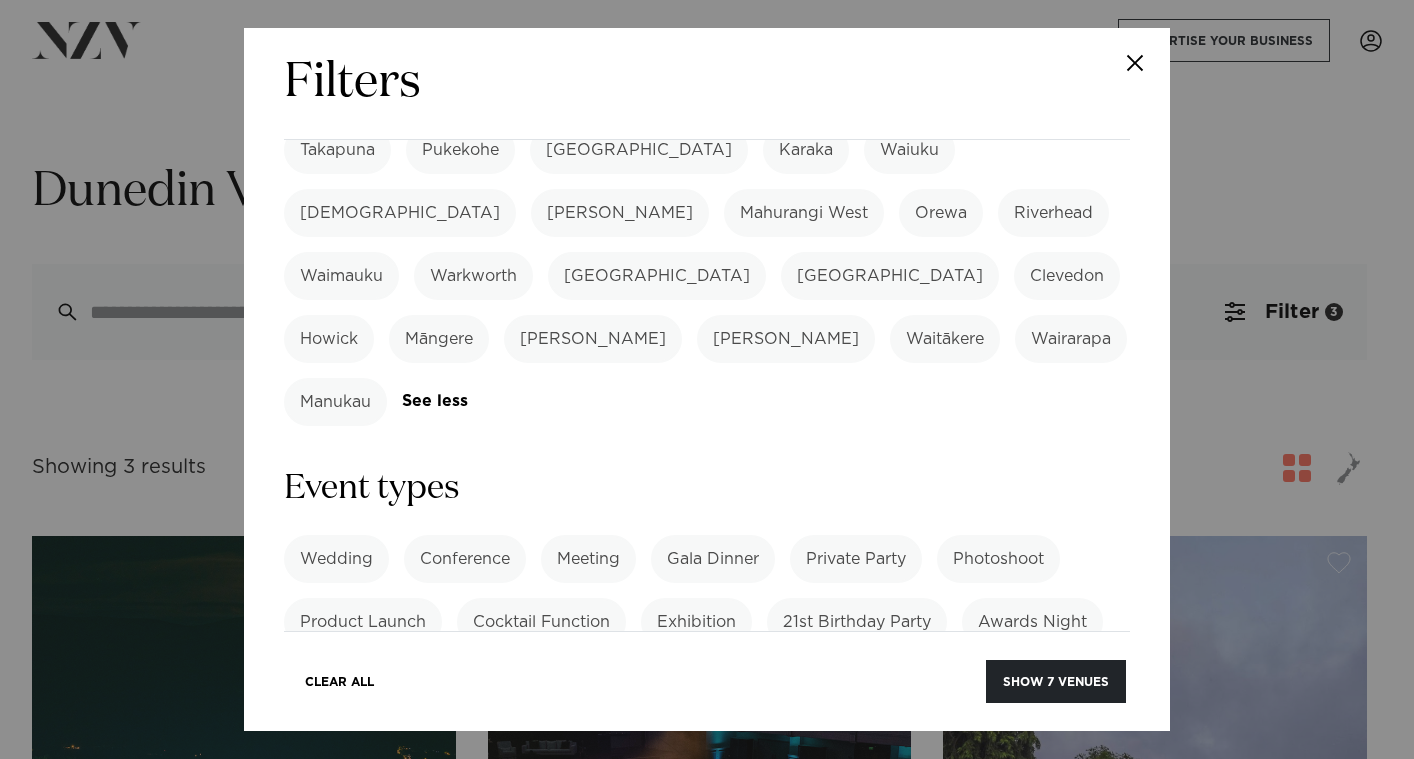scroll, scrollTop: 700, scrollLeft: 0, axis: vertical 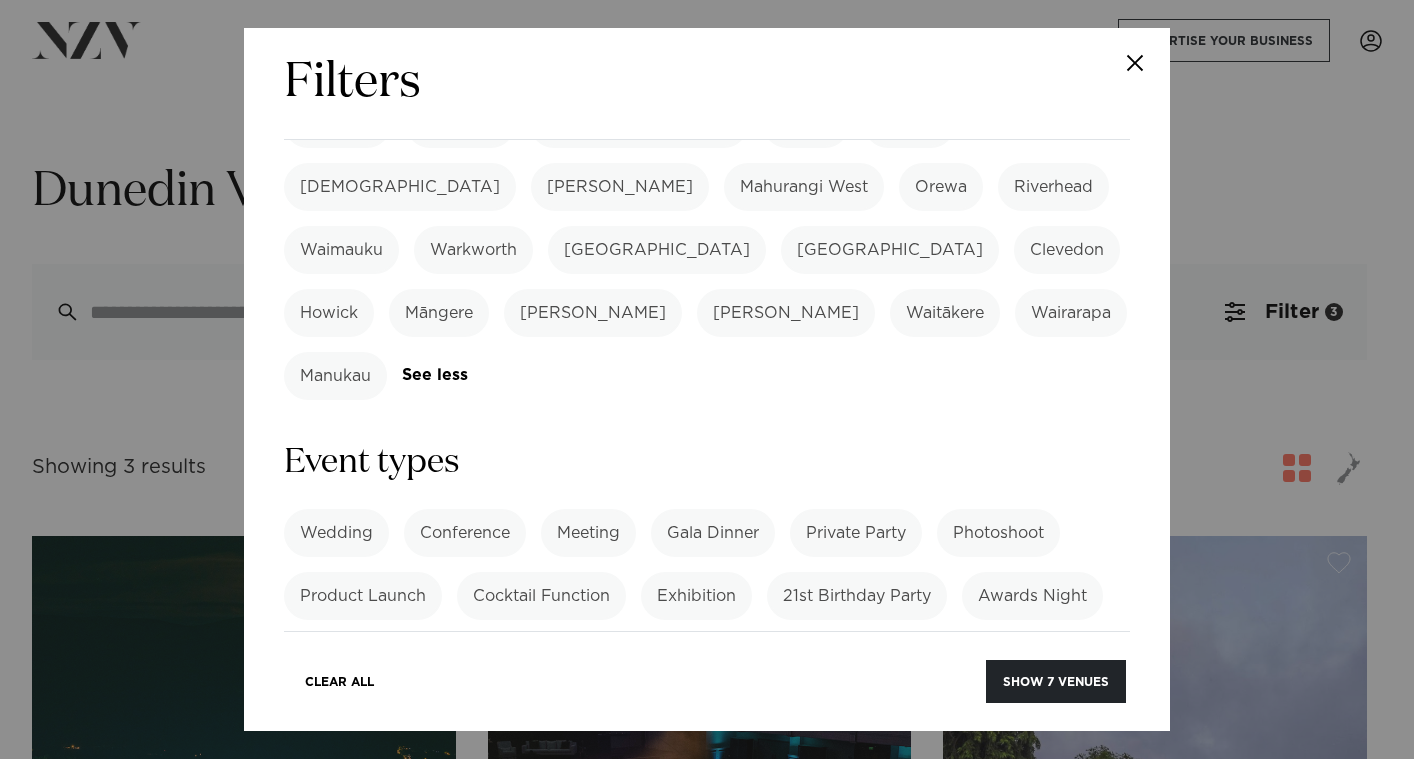 click on "Product Launch" at bounding box center [363, 596] 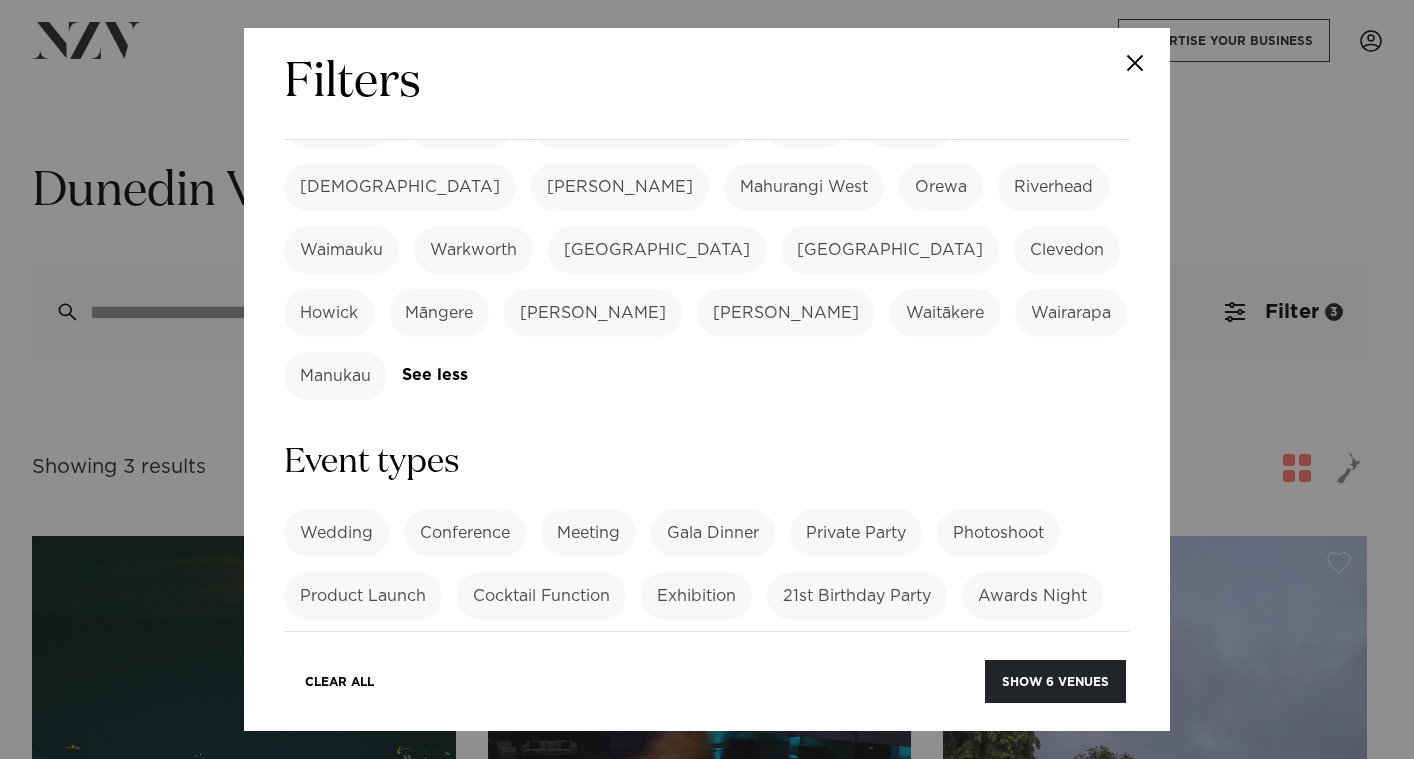 click on "Gala Dinner" at bounding box center [713, 533] 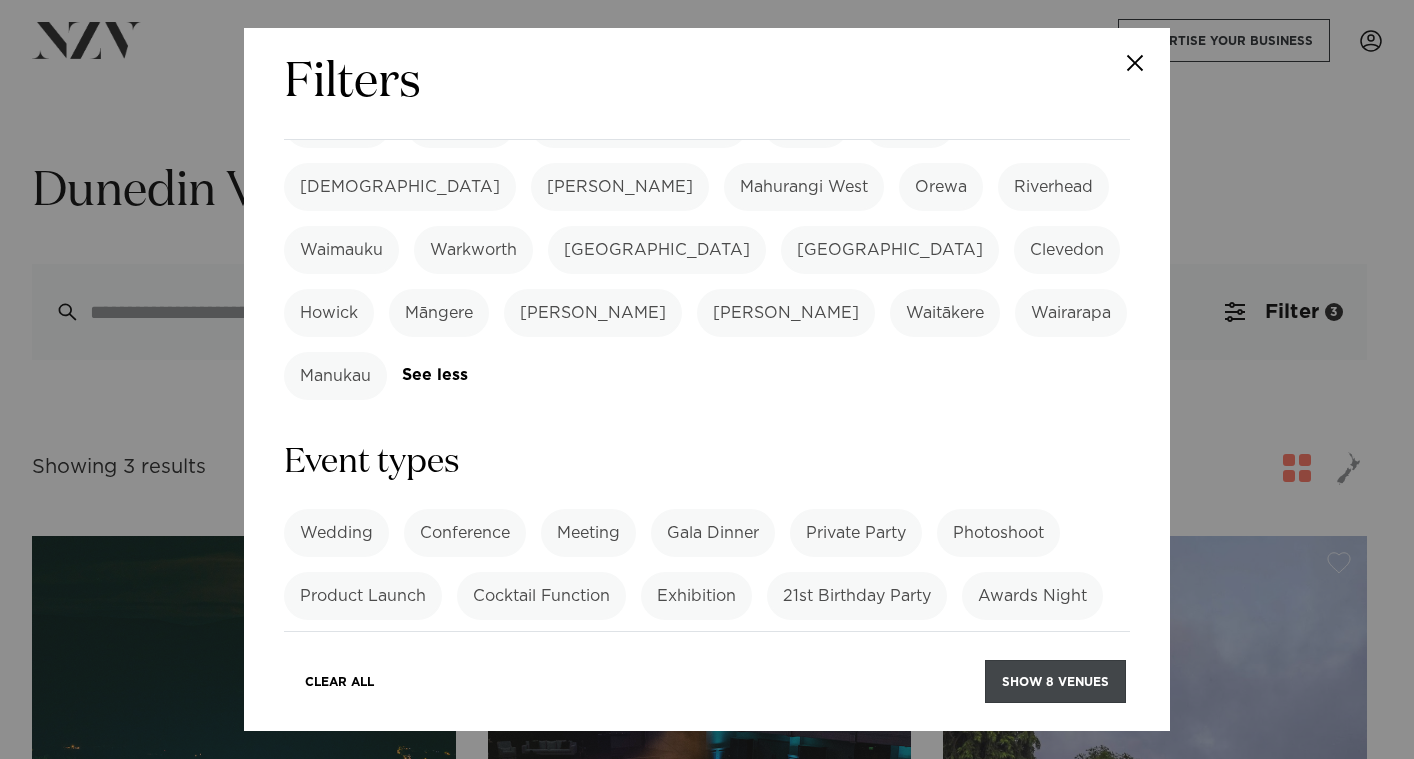 drag, startPoint x: 1049, startPoint y: 681, endPoint x: 1055, endPoint y: 641, distance: 40.4475 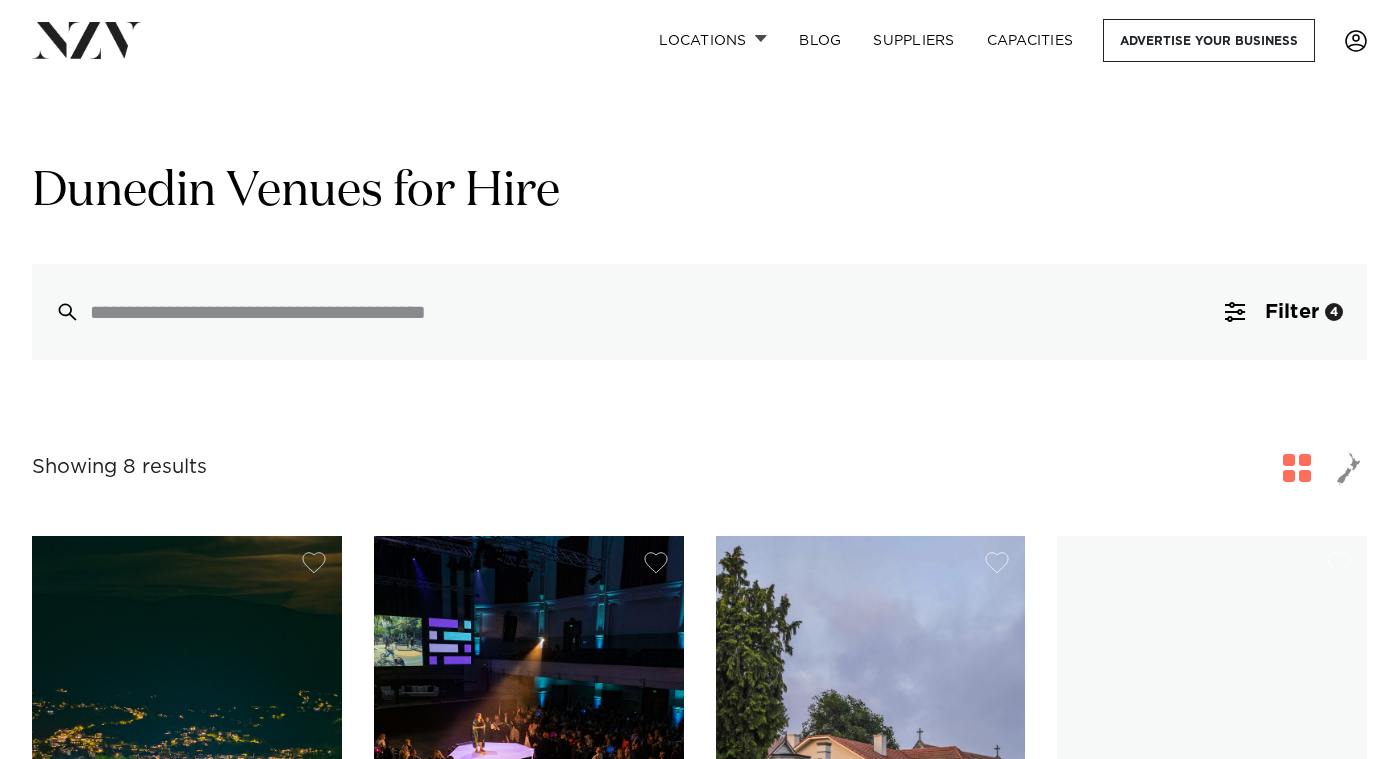 scroll, scrollTop: 0, scrollLeft: 0, axis: both 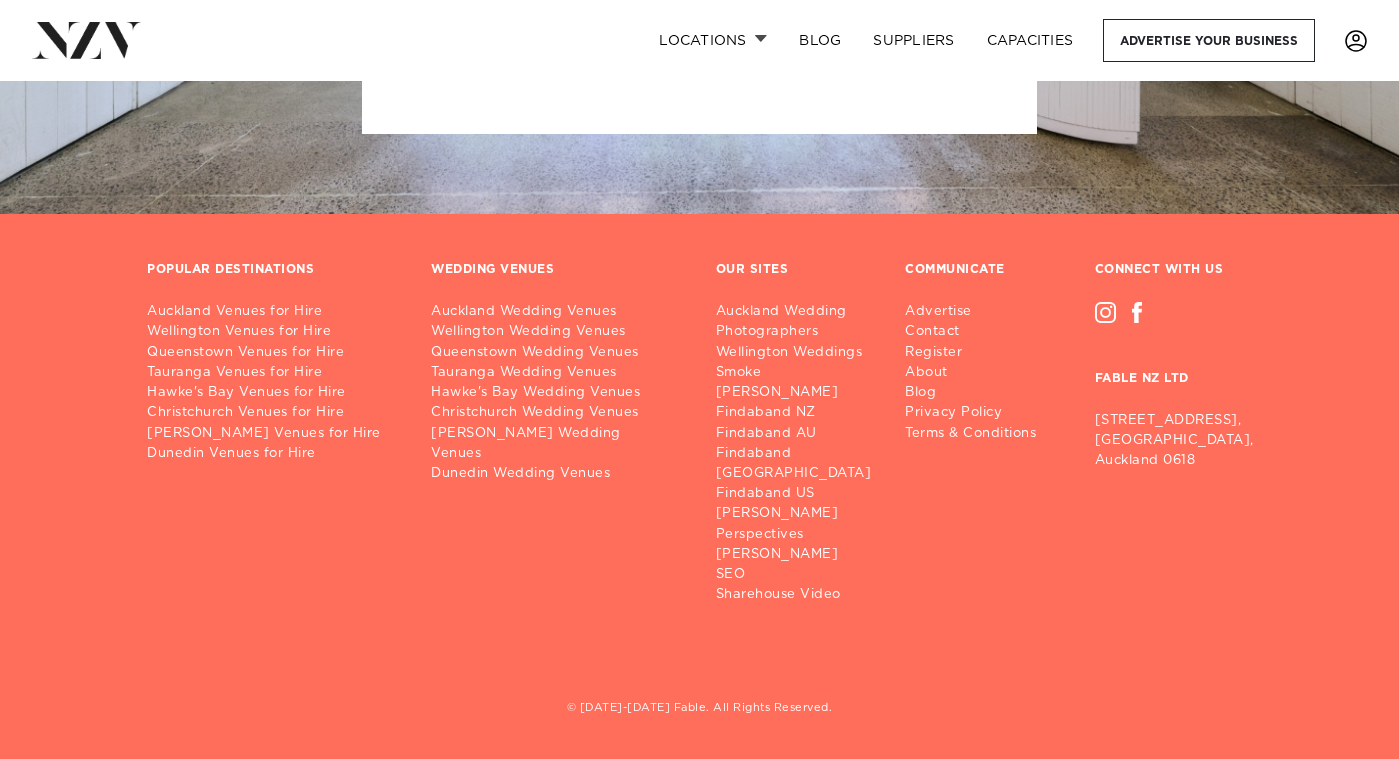 click on "Dunedin Public Art Gallery" at bounding box center [1212, -865] 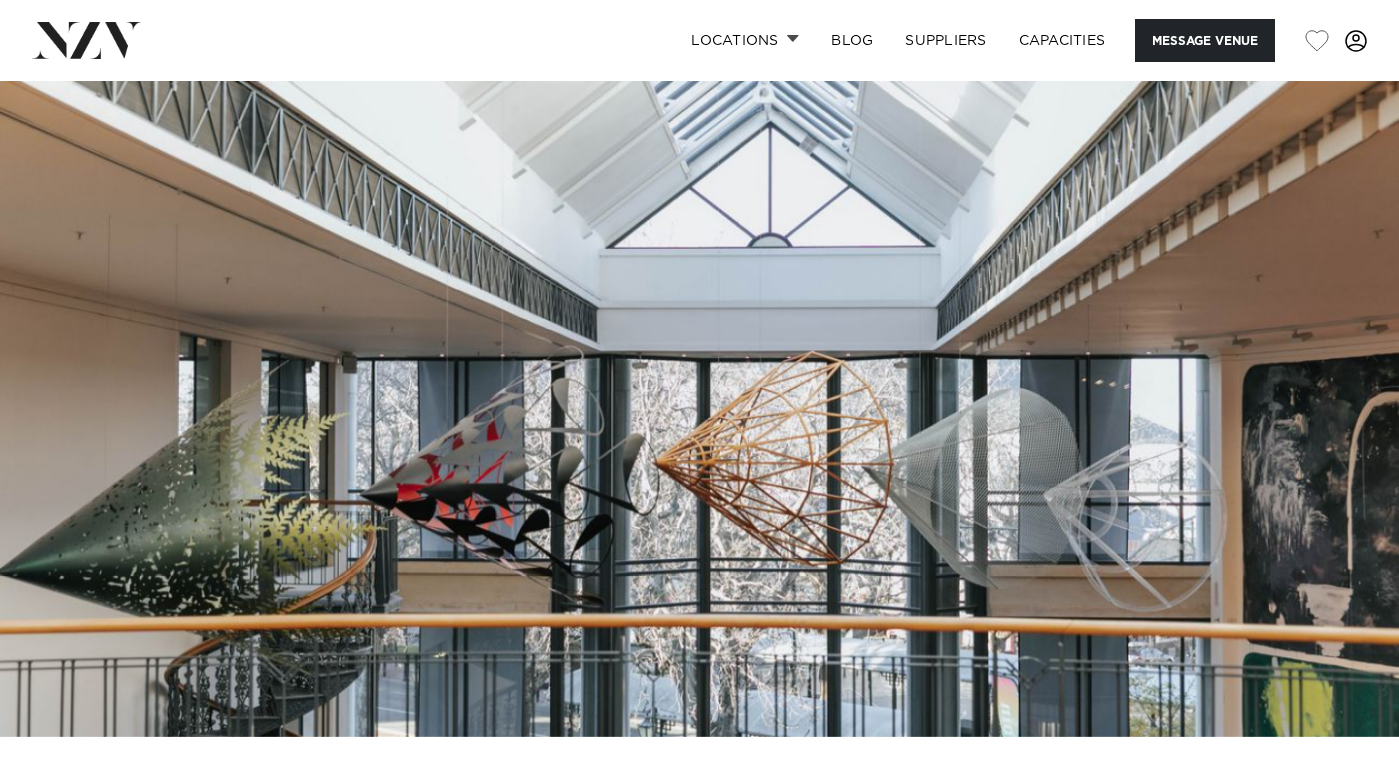 scroll, scrollTop: 0, scrollLeft: 0, axis: both 